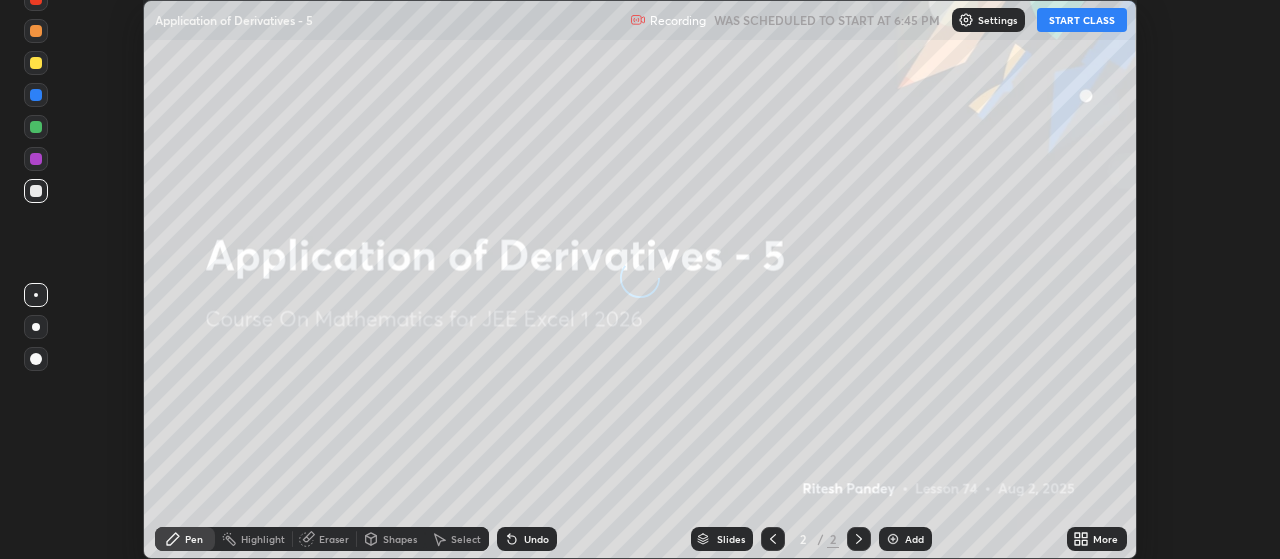 scroll, scrollTop: 0, scrollLeft: 0, axis: both 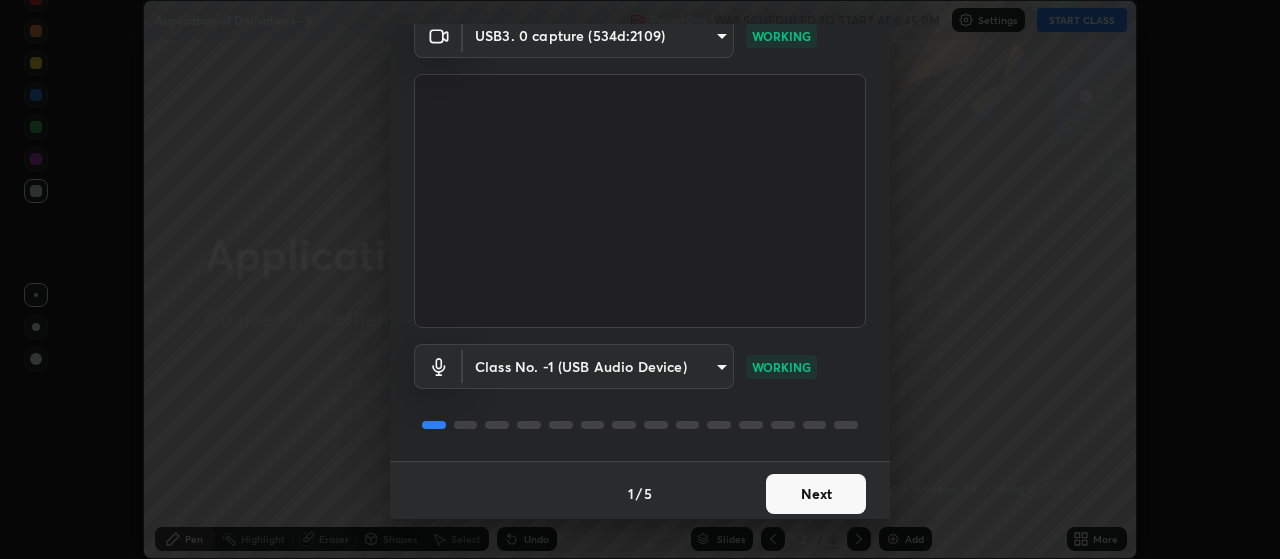 click on "Next" at bounding box center (816, 494) 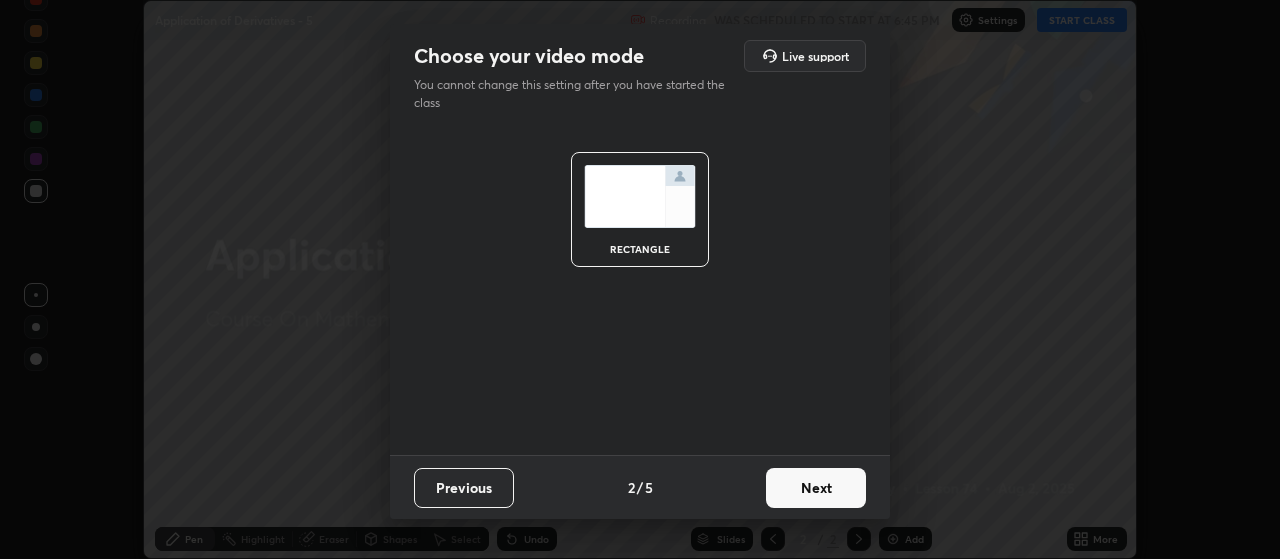 click on "Next" at bounding box center [816, 488] 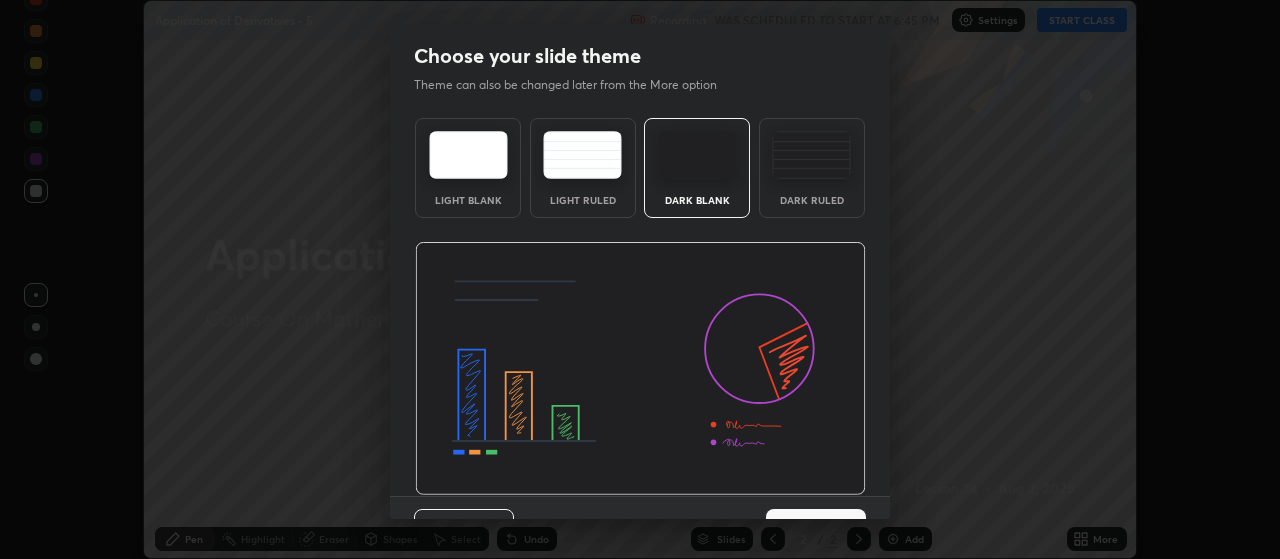 click at bounding box center (640, 369) 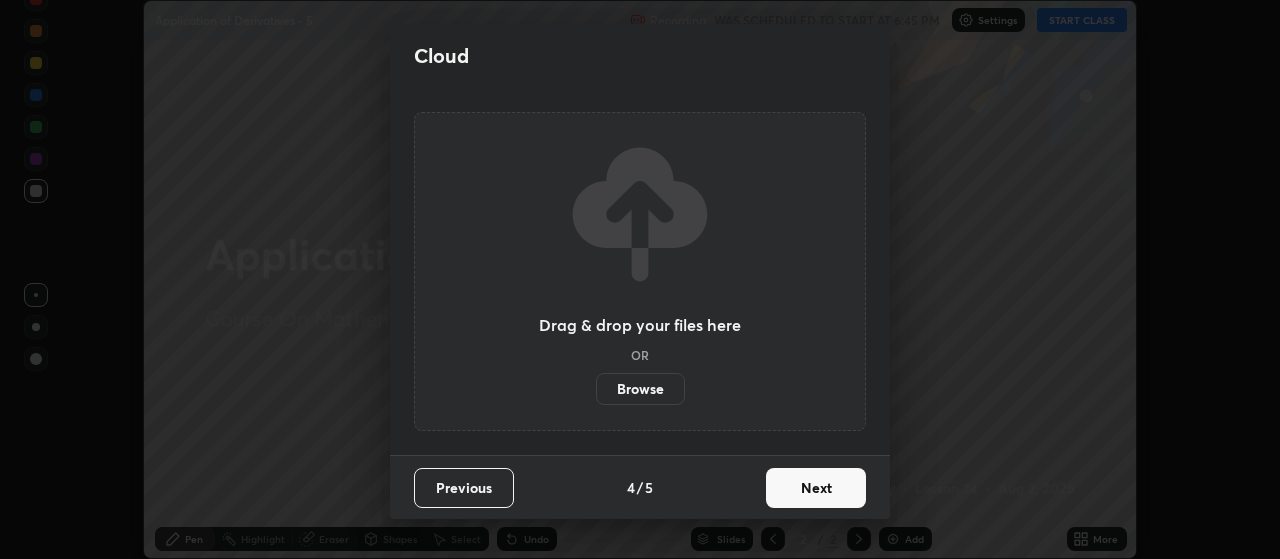 click on "Next" at bounding box center (816, 488) 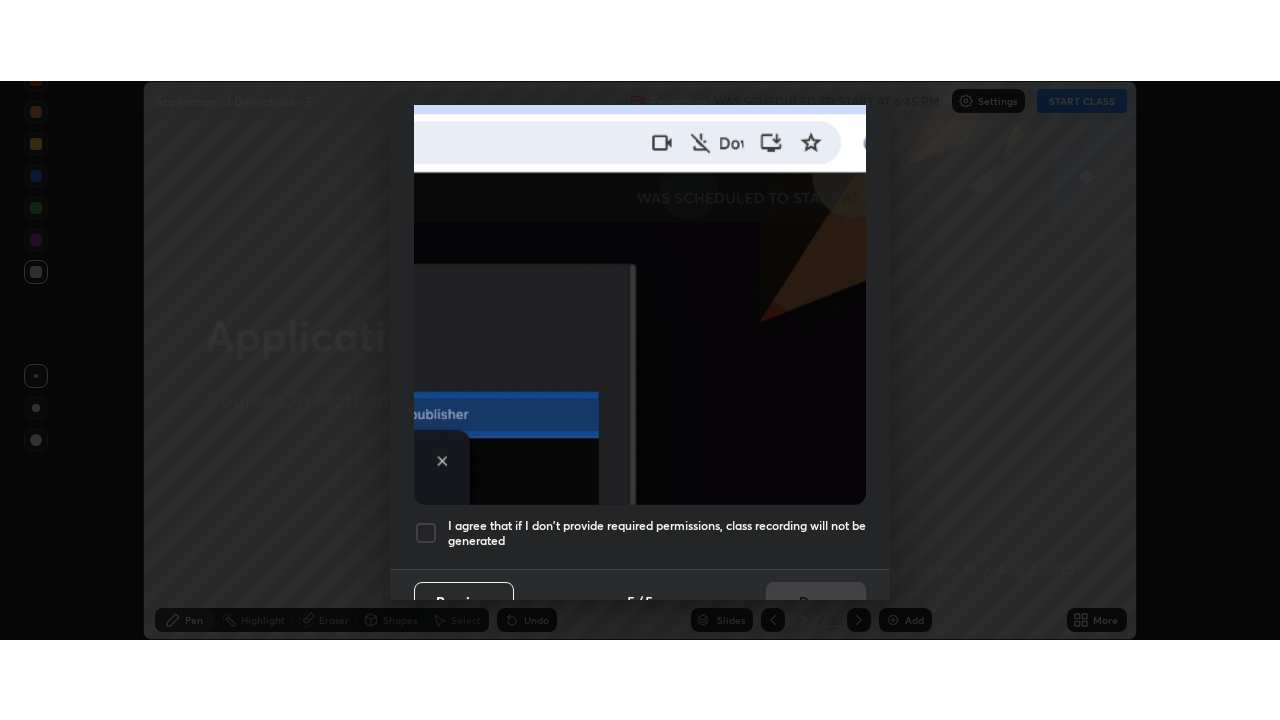 scroll, scrollTop: 505, scrollLeft: 0, axis: vertical 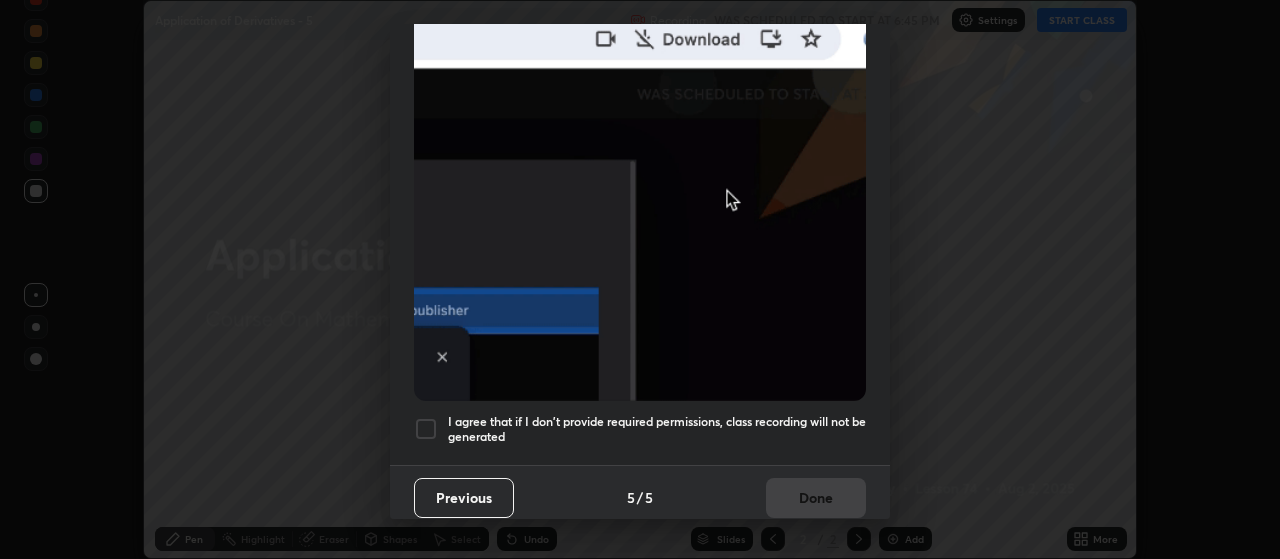 click on "I agree that if I don't provide required permissions, class recording will not be generated" at bounding box center [657, 429] 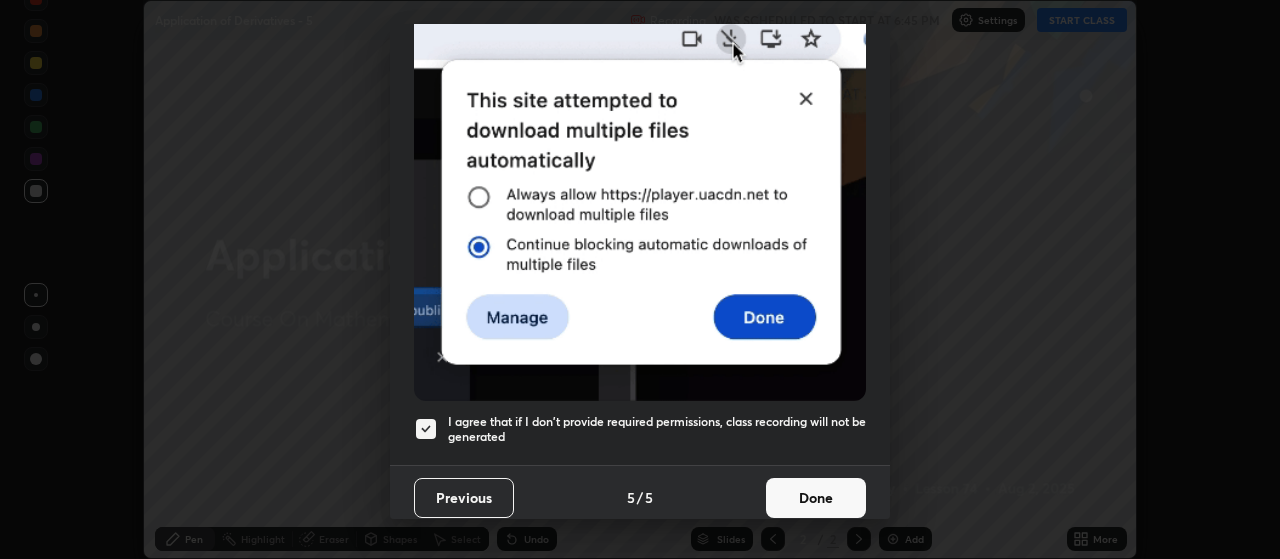 click on "Done" at bounding box center [816, 498] 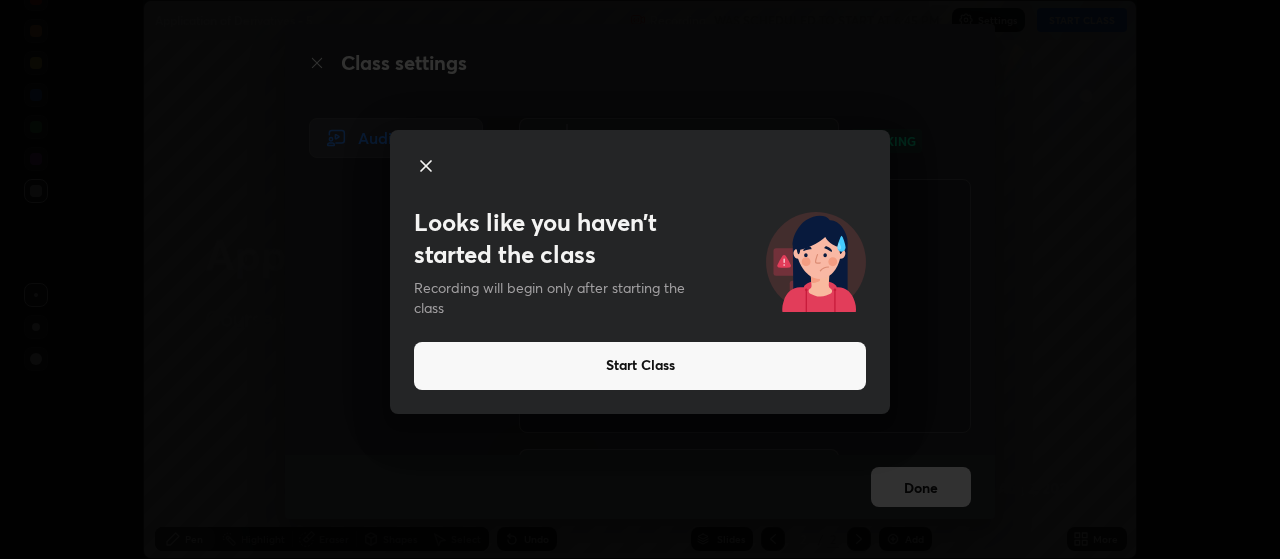 click on "Start Class" at bounding box center [640, 366] 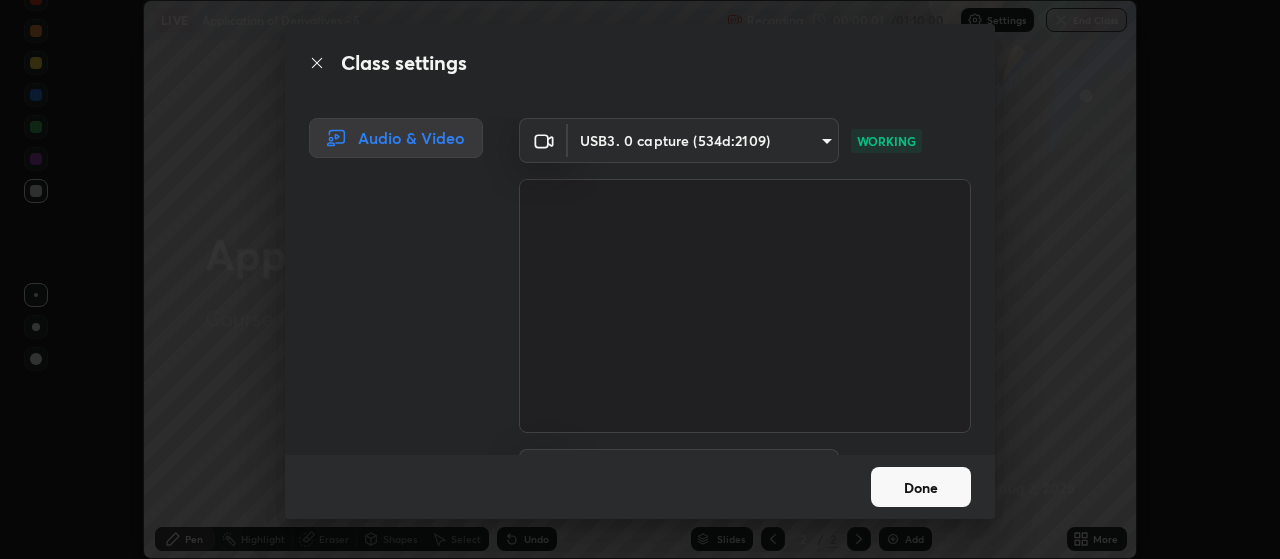 click on "Done" at bounding box center (921, 487) 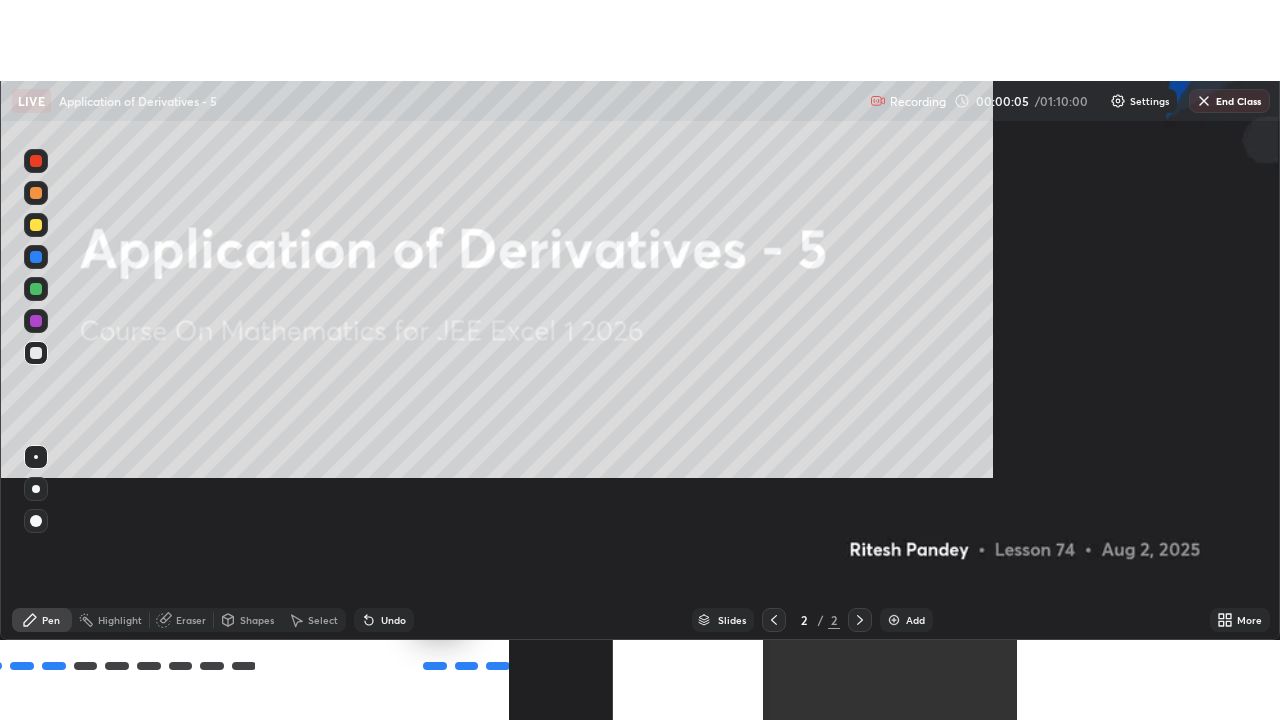 scroll, scrollTop: 99280, scrollLeft: 98720, axis: both 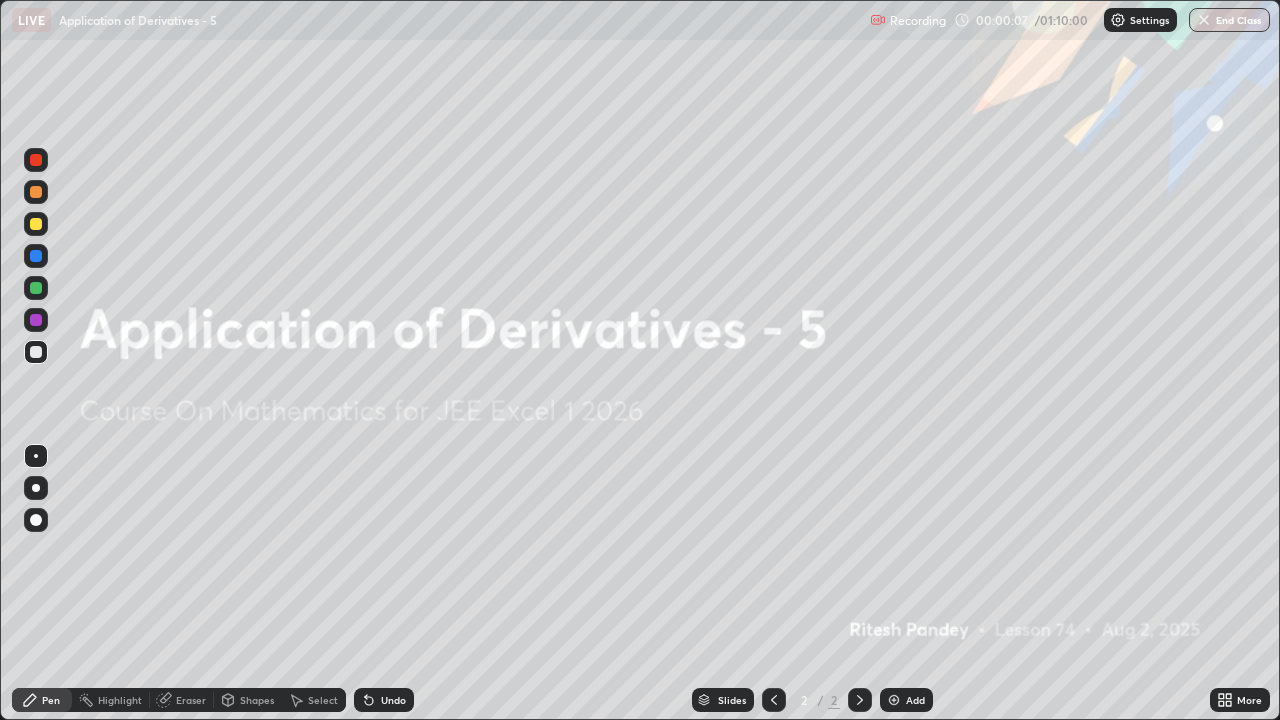 click on "Add" at bounding box center (915, 700) 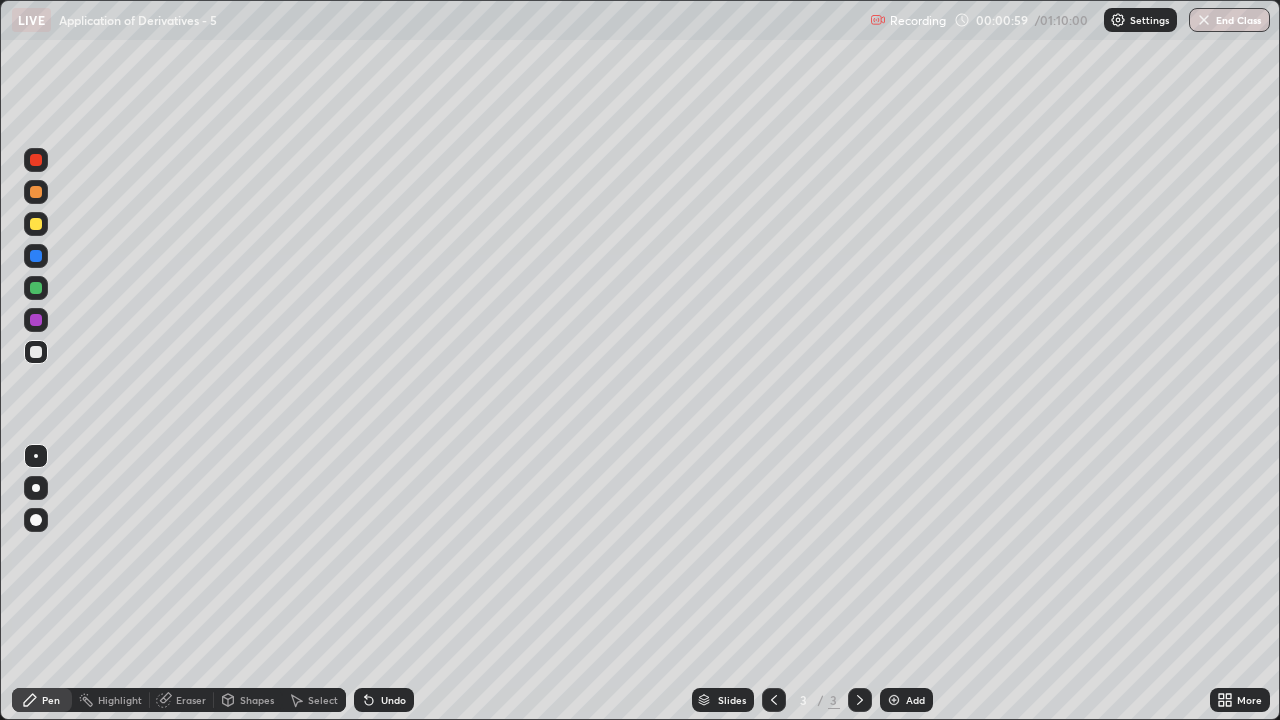 click at bounding box center (36, 224) 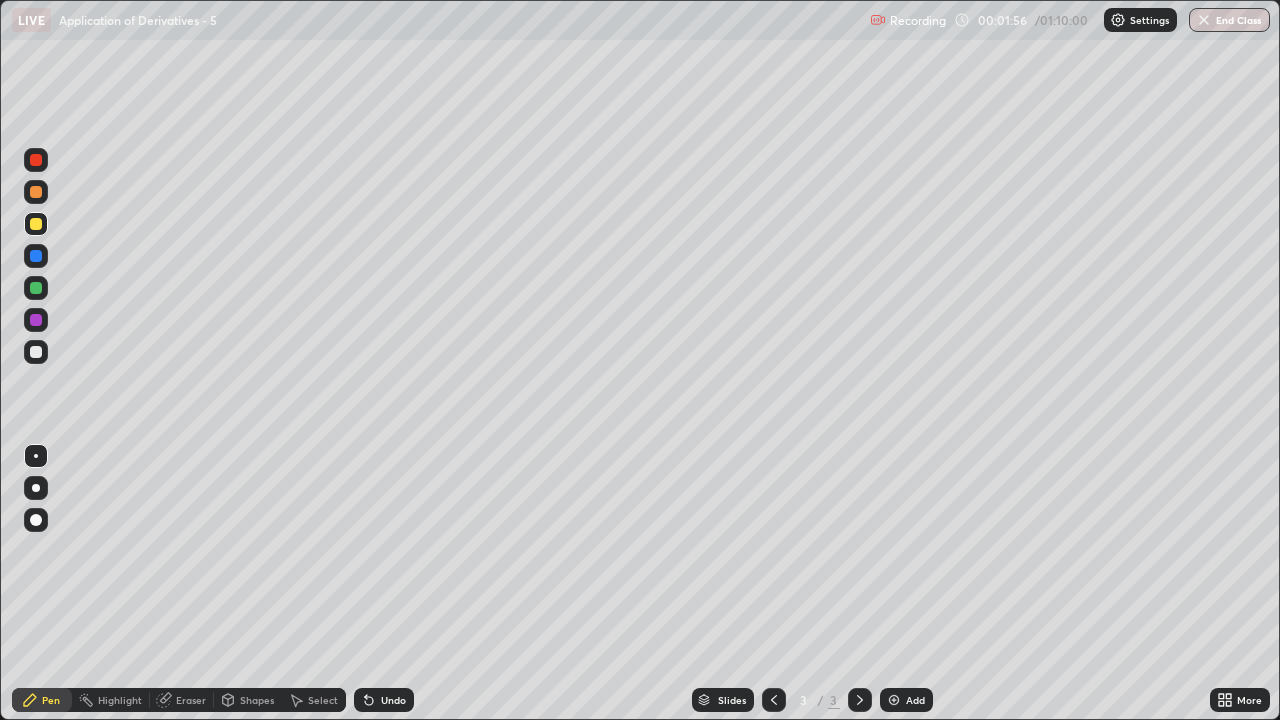 click at bounding box center (36, 352) 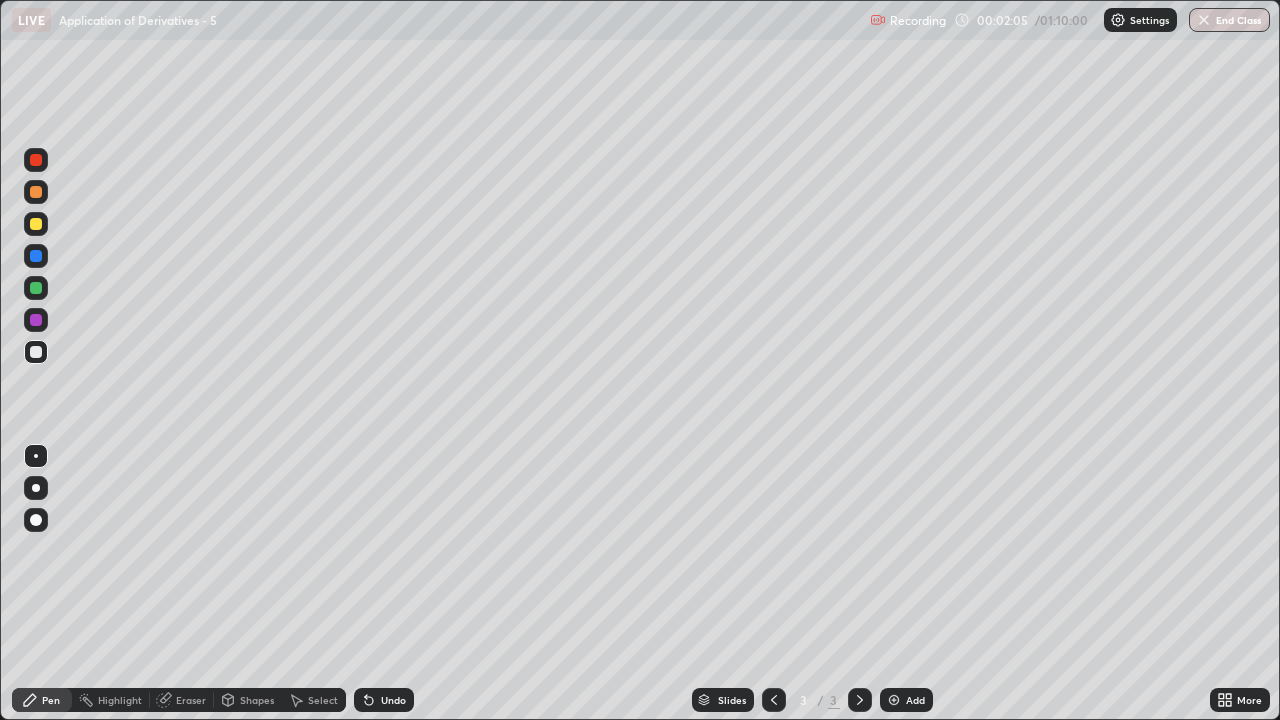 click on "Undo" at bounding box center [384, 700] 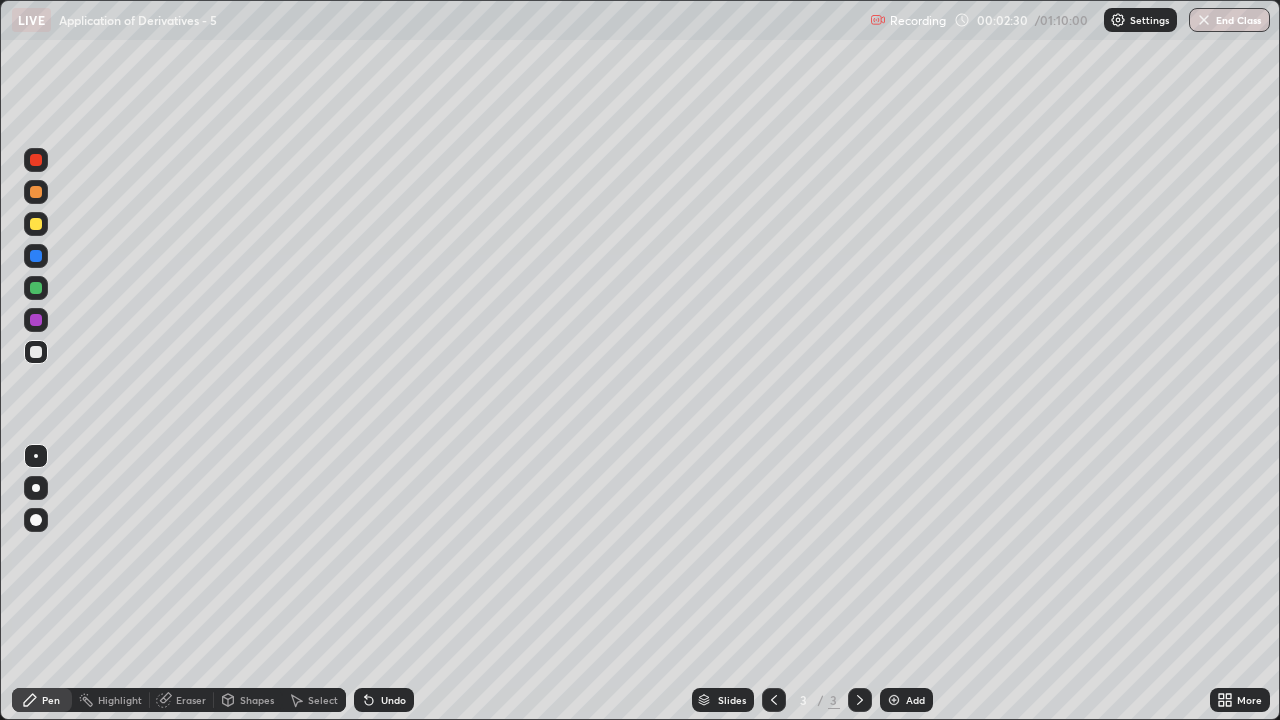 click at bounding box center (36, 224) 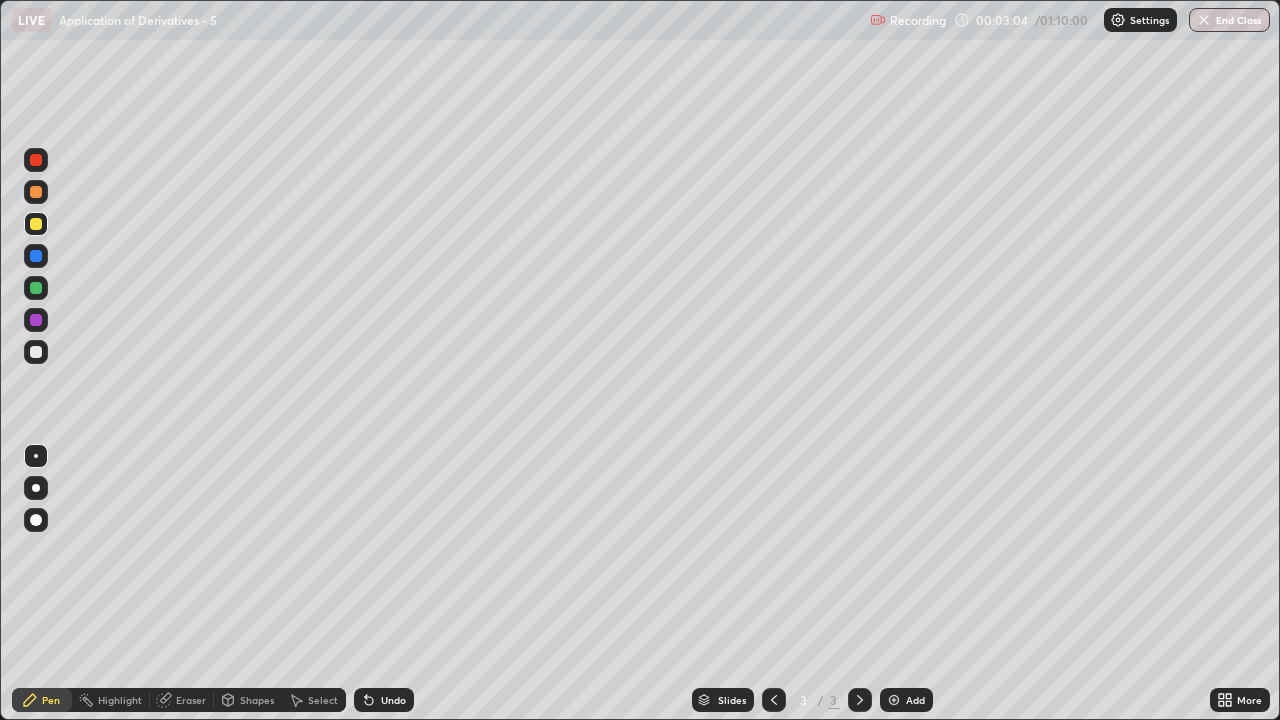 click on "Setting up your live class" at bounding box center (640, 360) 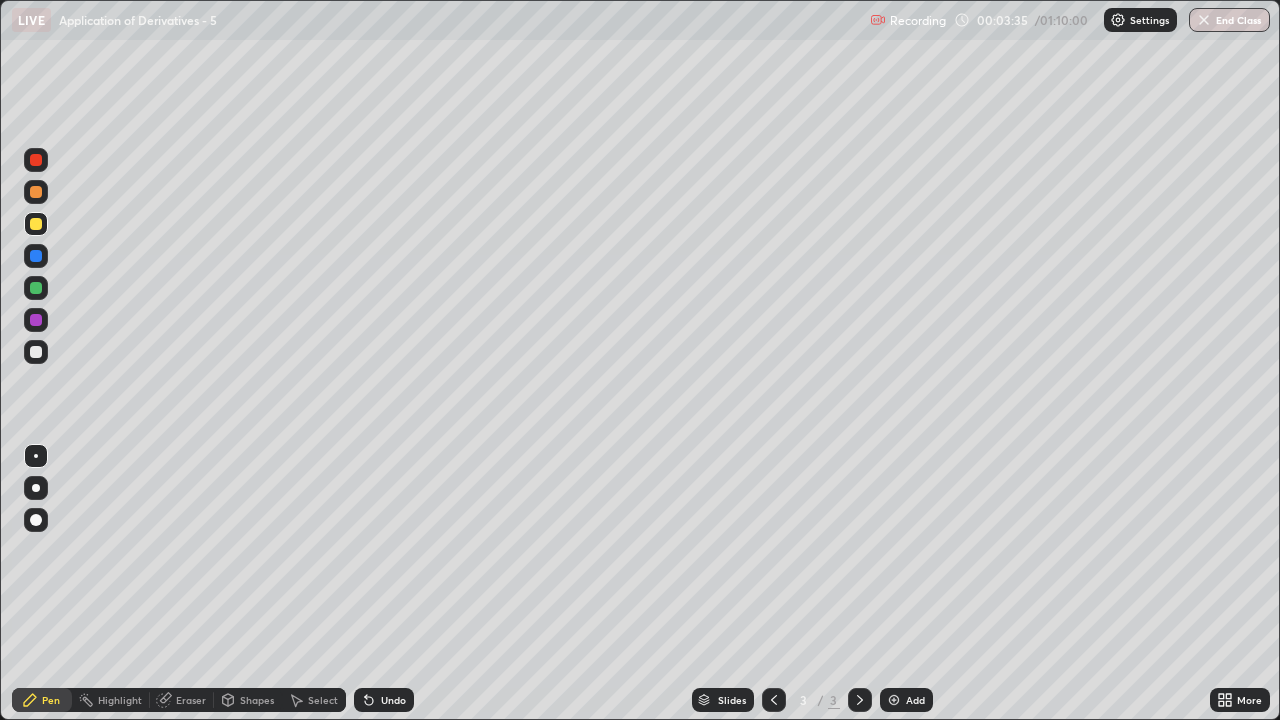 click at bounding box center (36, 352) 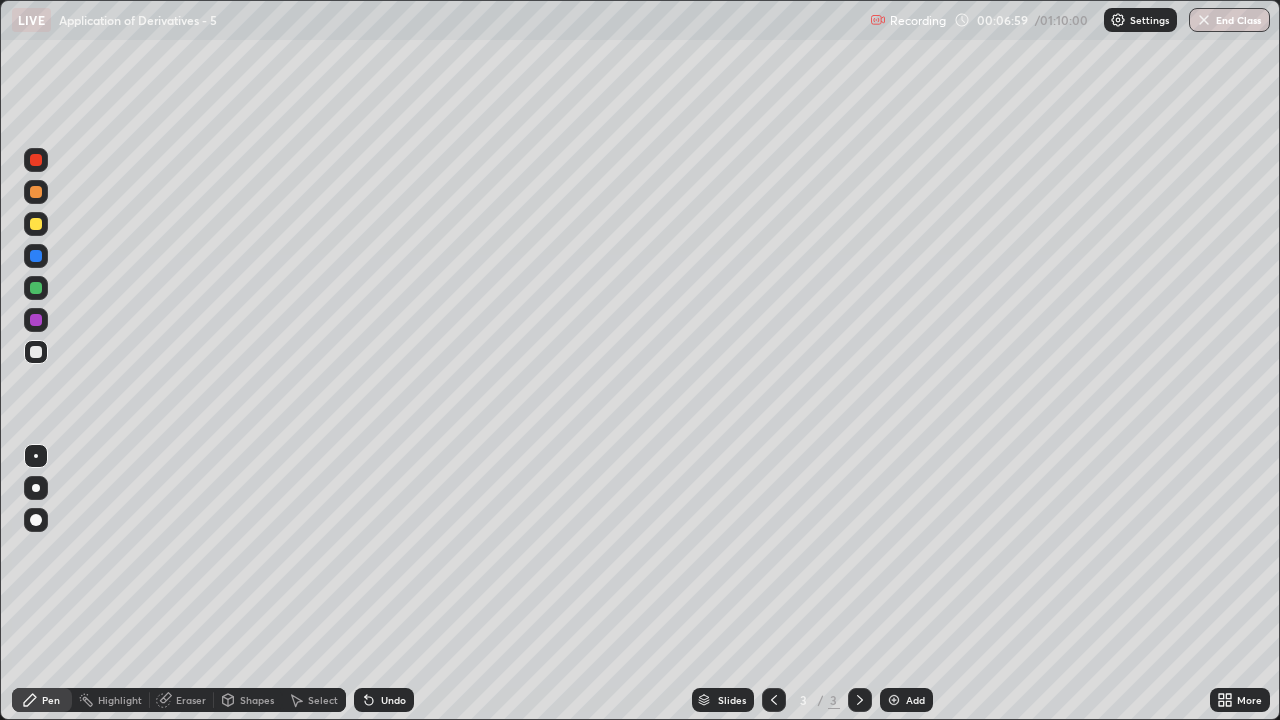click on "Undo" at bounding box center [393, 700] 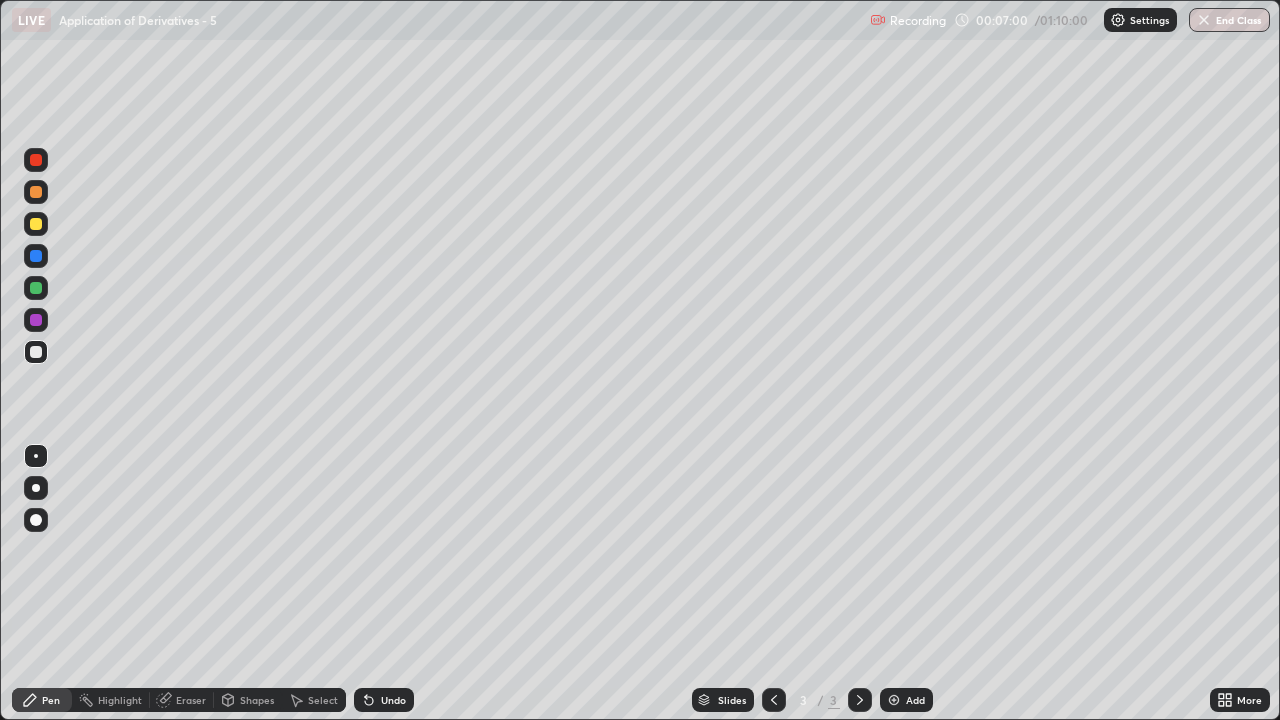 click on "Undo" at bounding box center [393, 700] 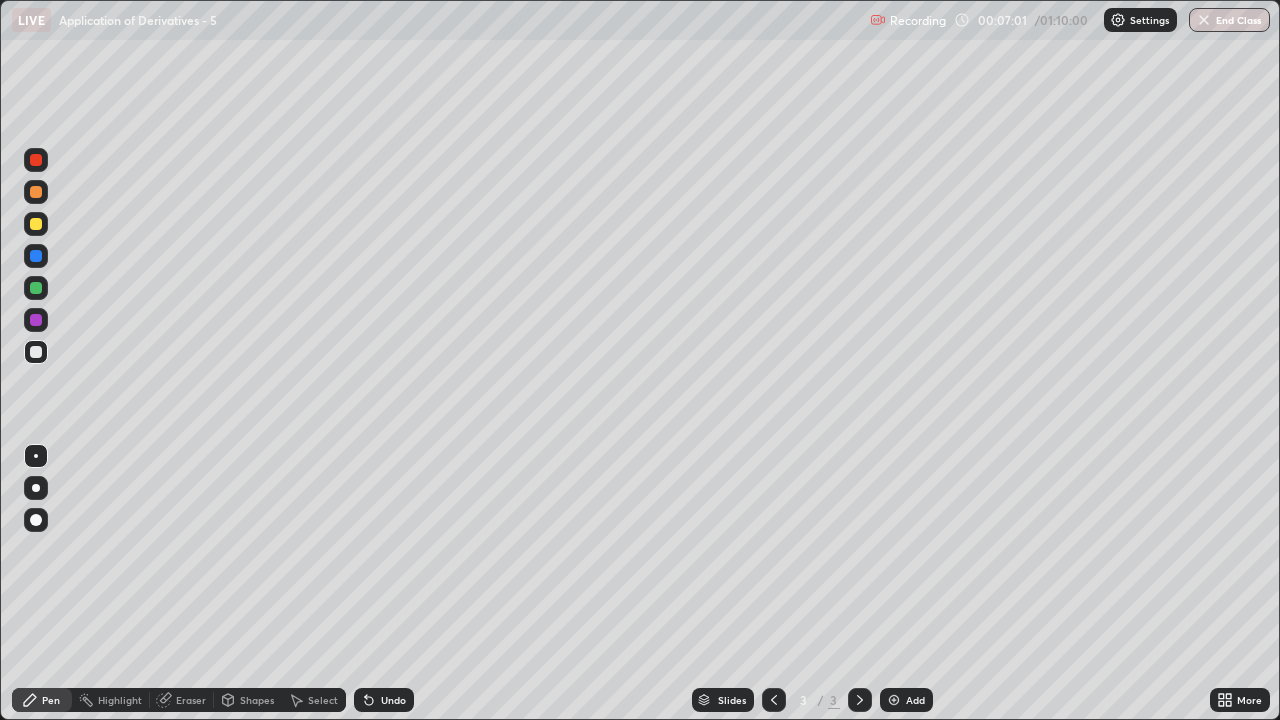 click on "Eraser" at bounding box center [191, 700] 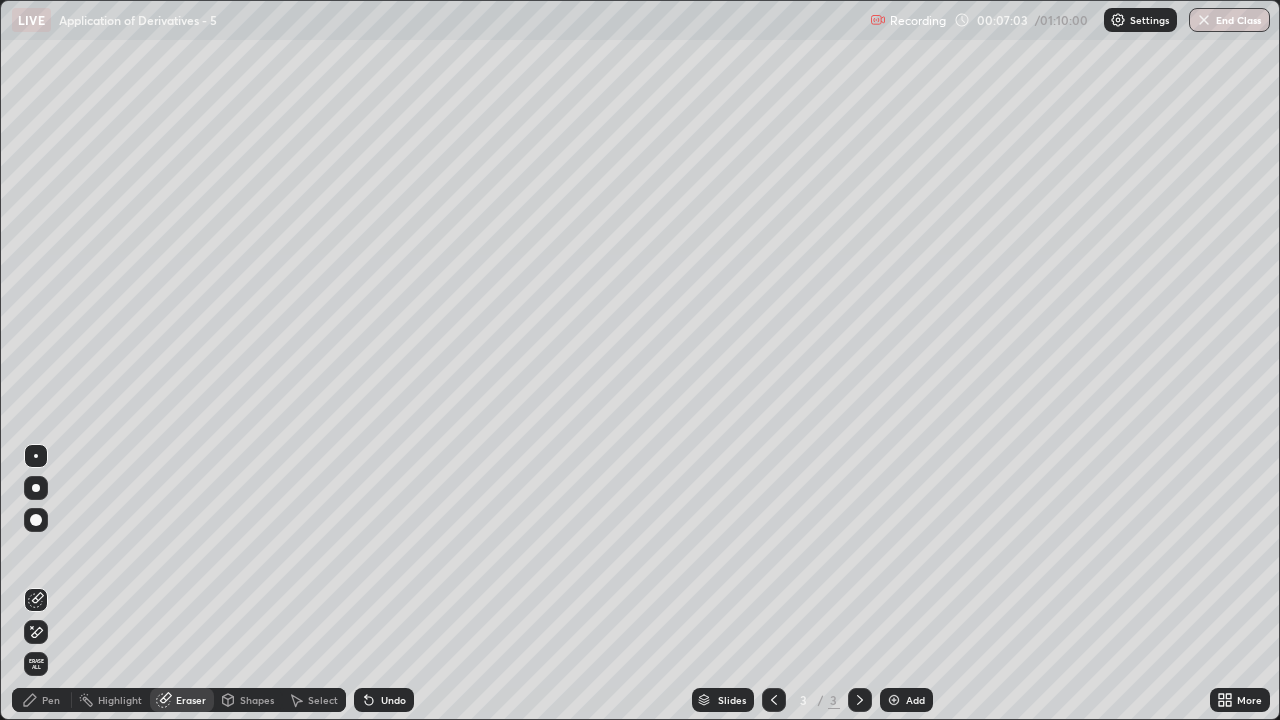 click on "Pen" at bounding box center (42, 700) 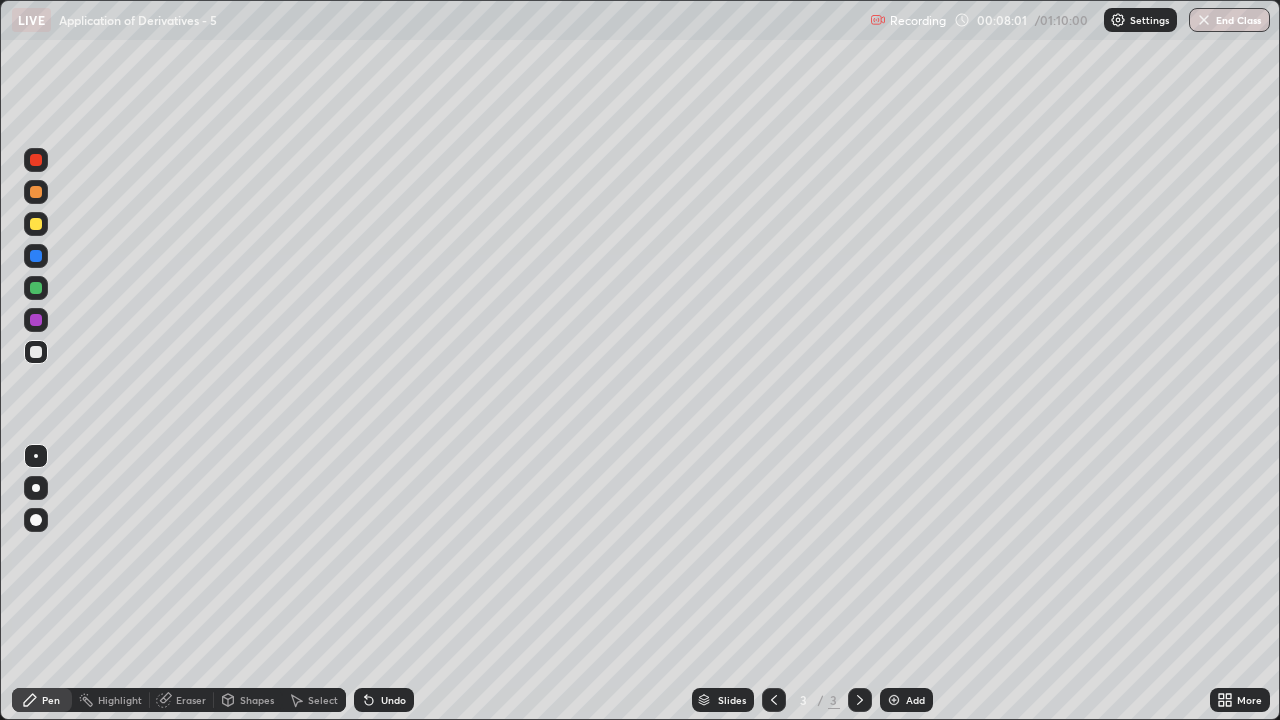 click on "Add" at bounding box center [915, 700] 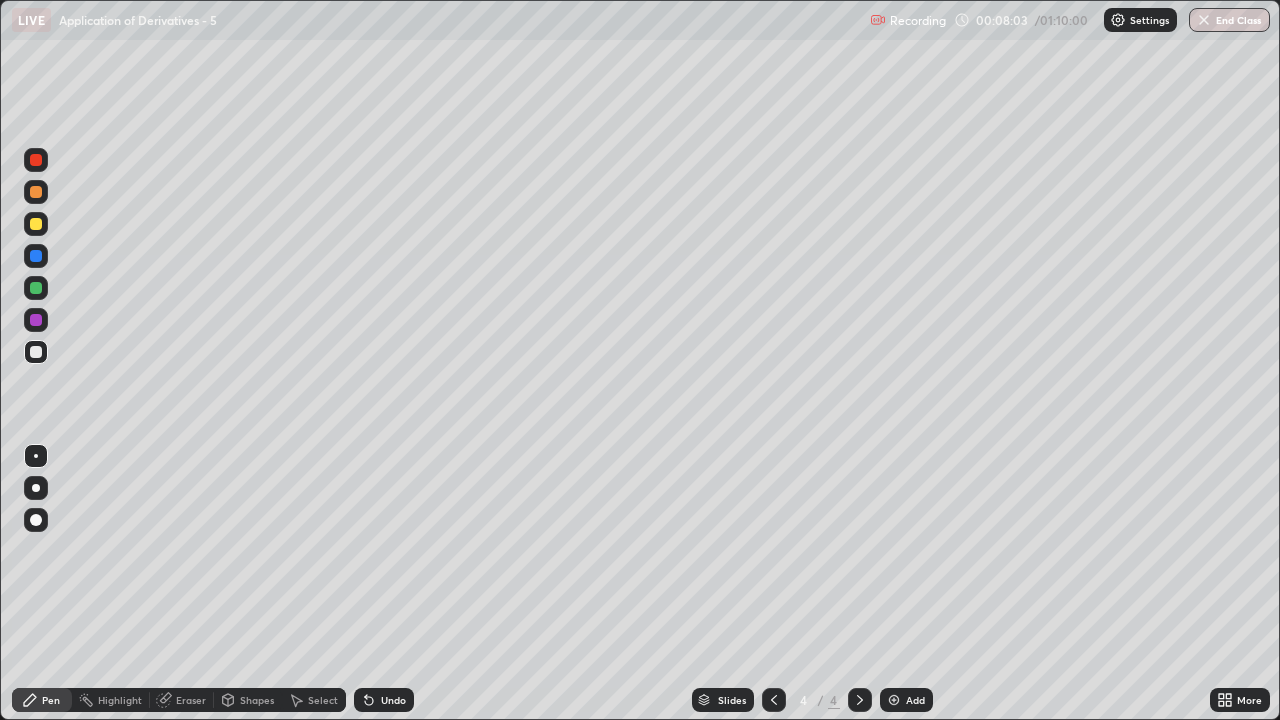 click at bounding box center (36, 224) 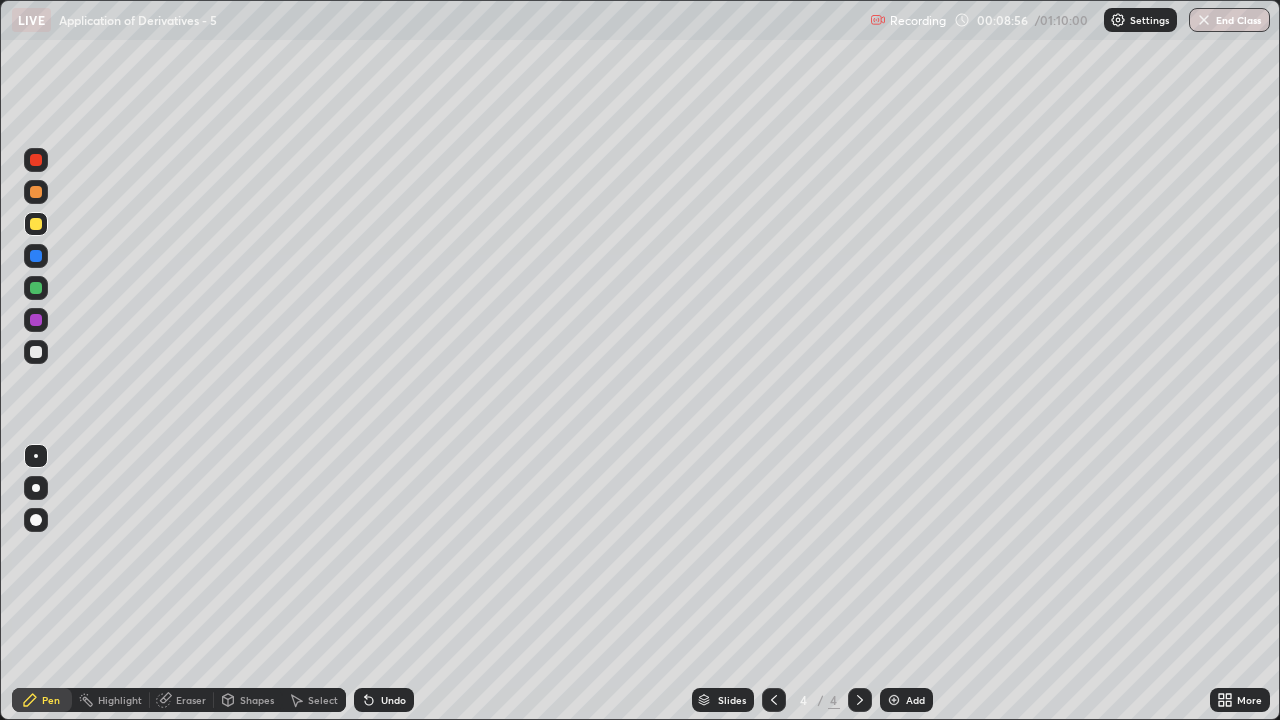 click at bounding box center (36, 224) 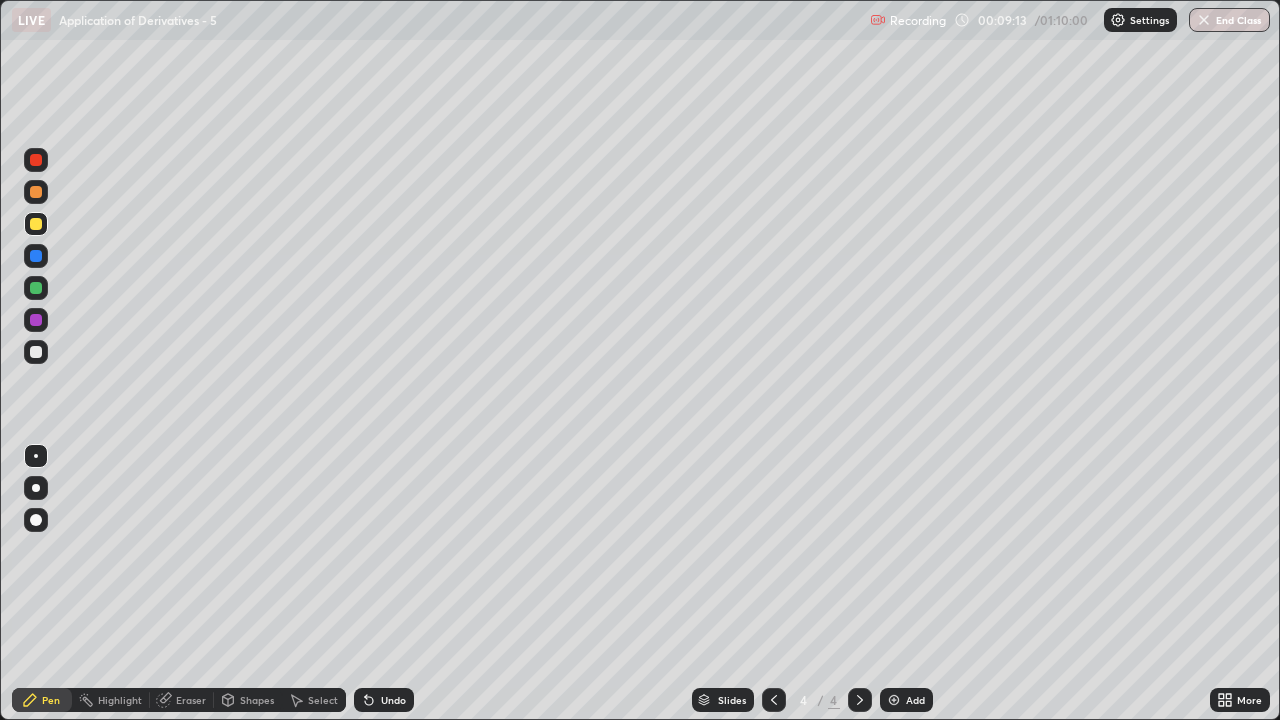 click on "Eraser" at bounding box center (191, 700) 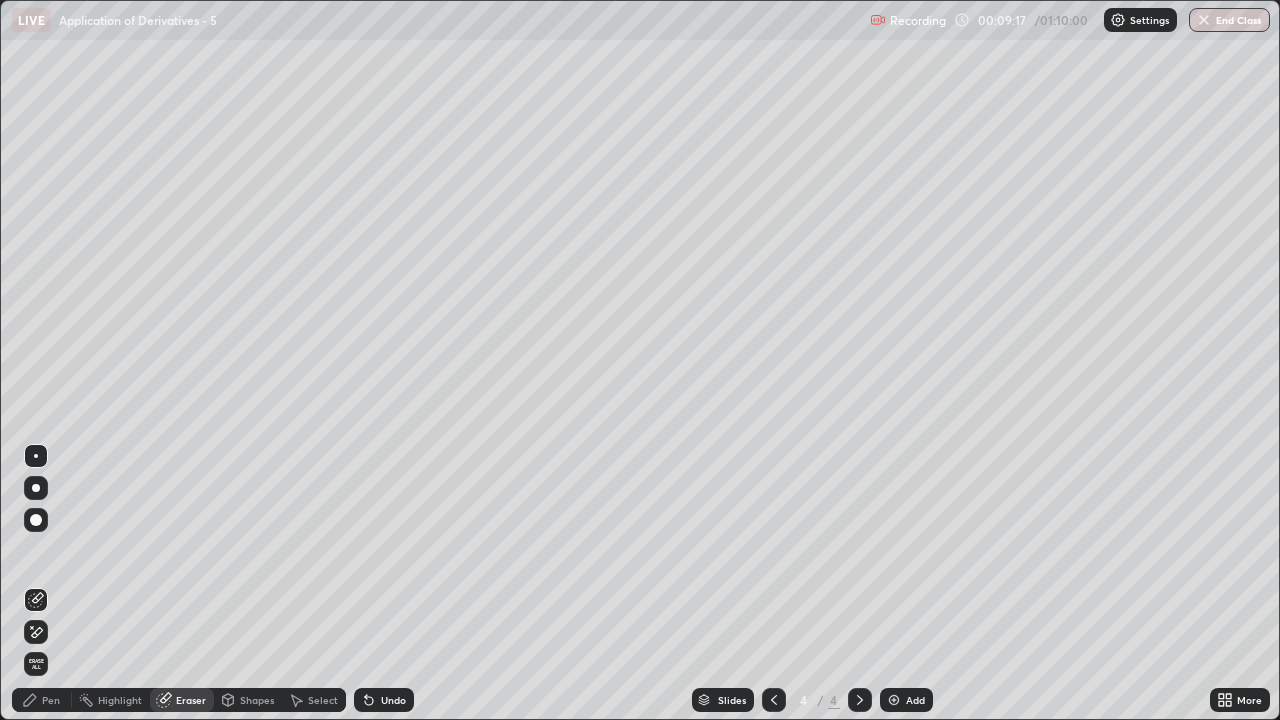 click on "Pen" at bounding box center (51, 700) 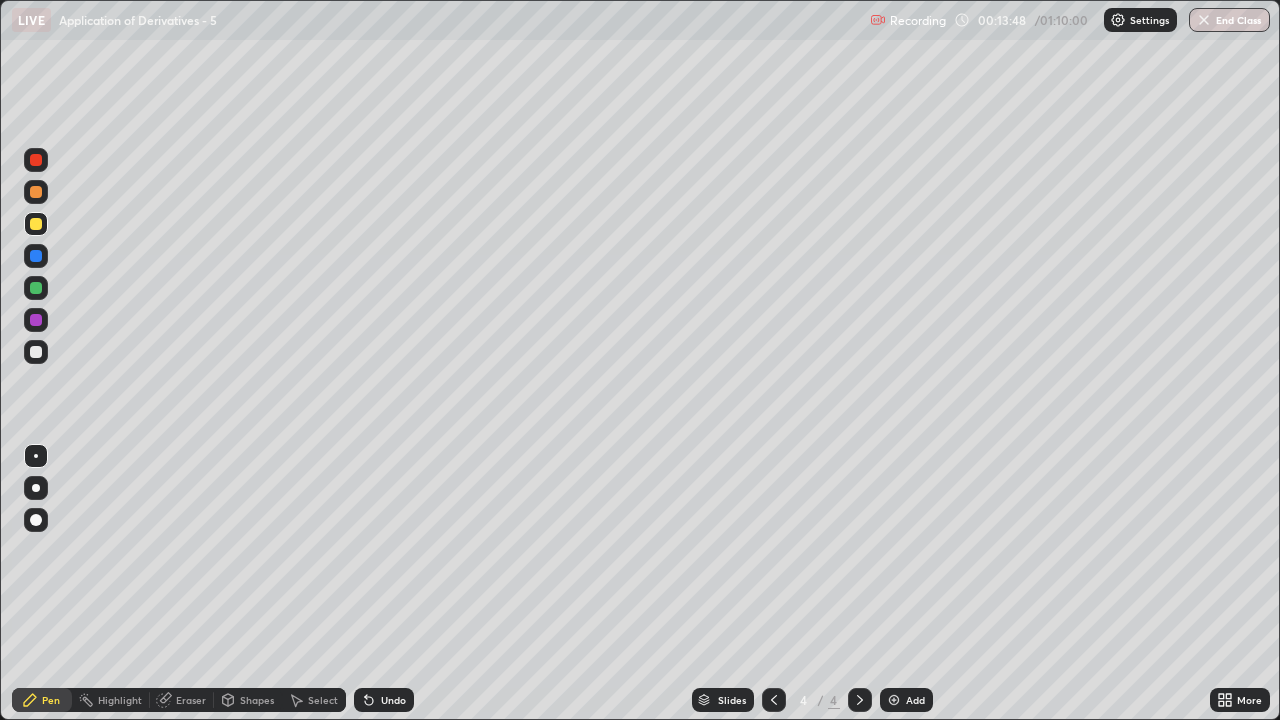 click at bounding box center [36, 352] 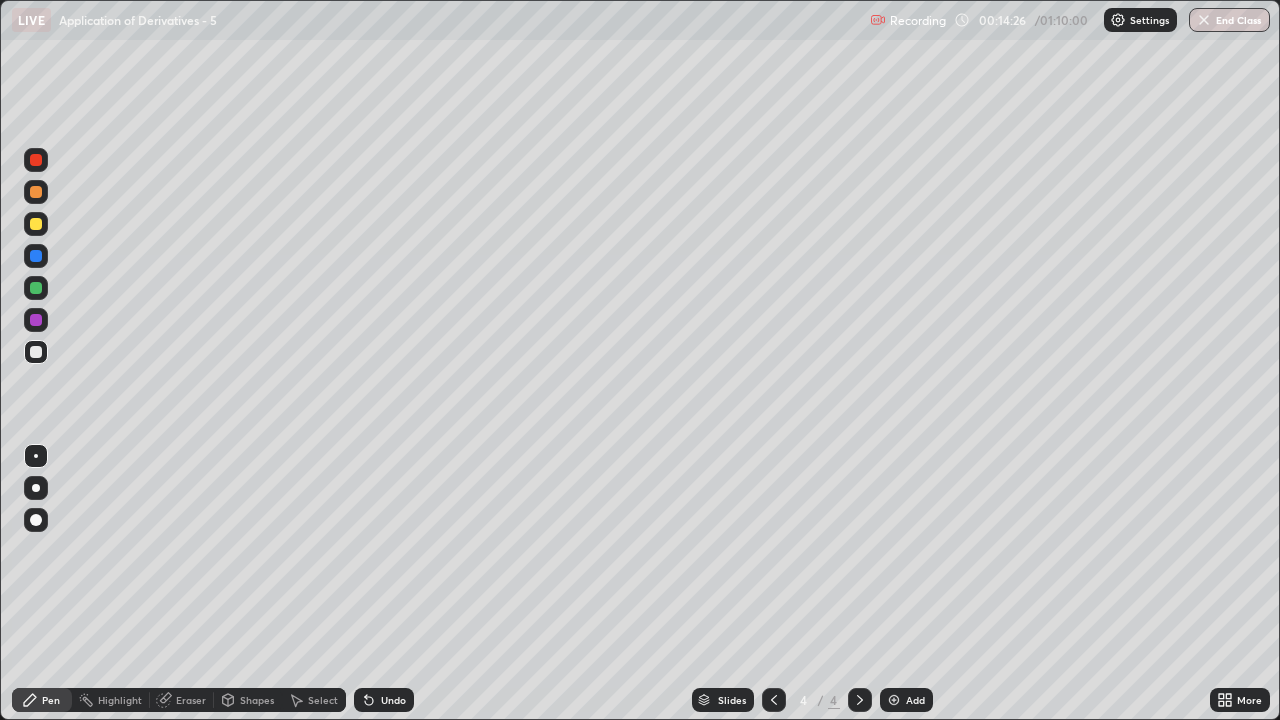 click on "Undo" at bounding box center [384, 700] 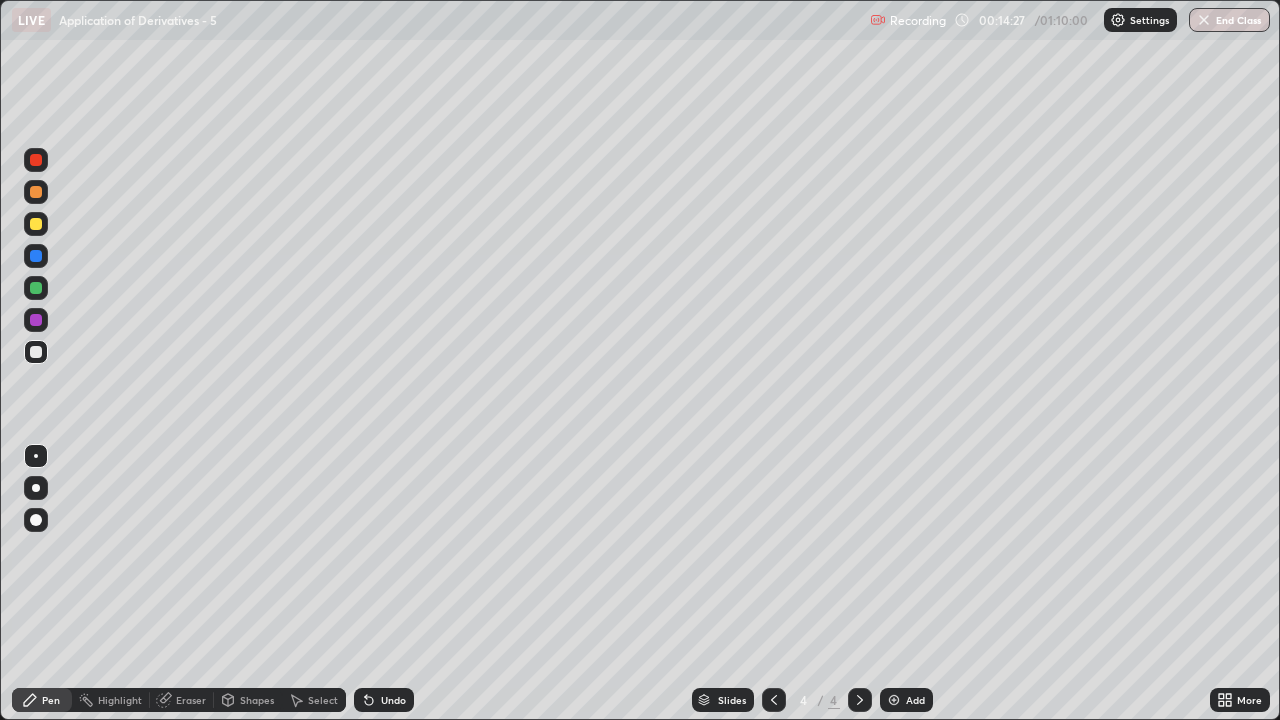 click on "Undo" at bounding box center [393, 700] 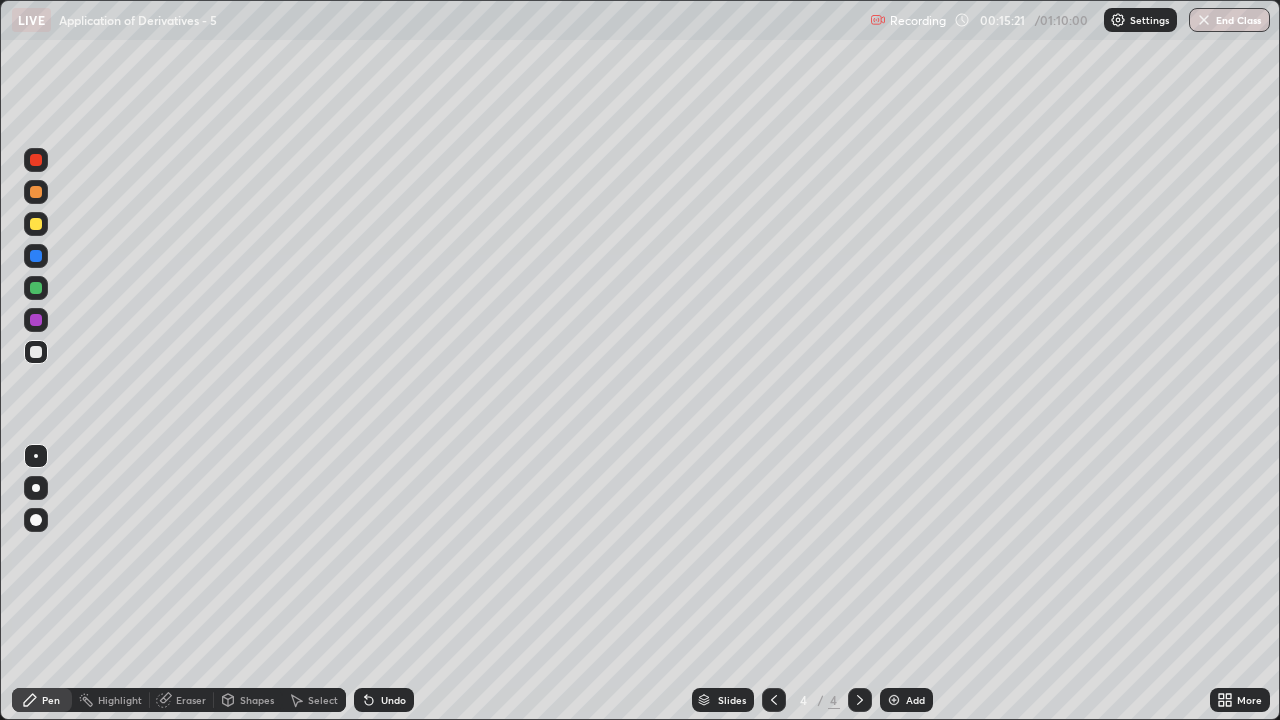 click on "Undo" at bounding box center (384, 700) 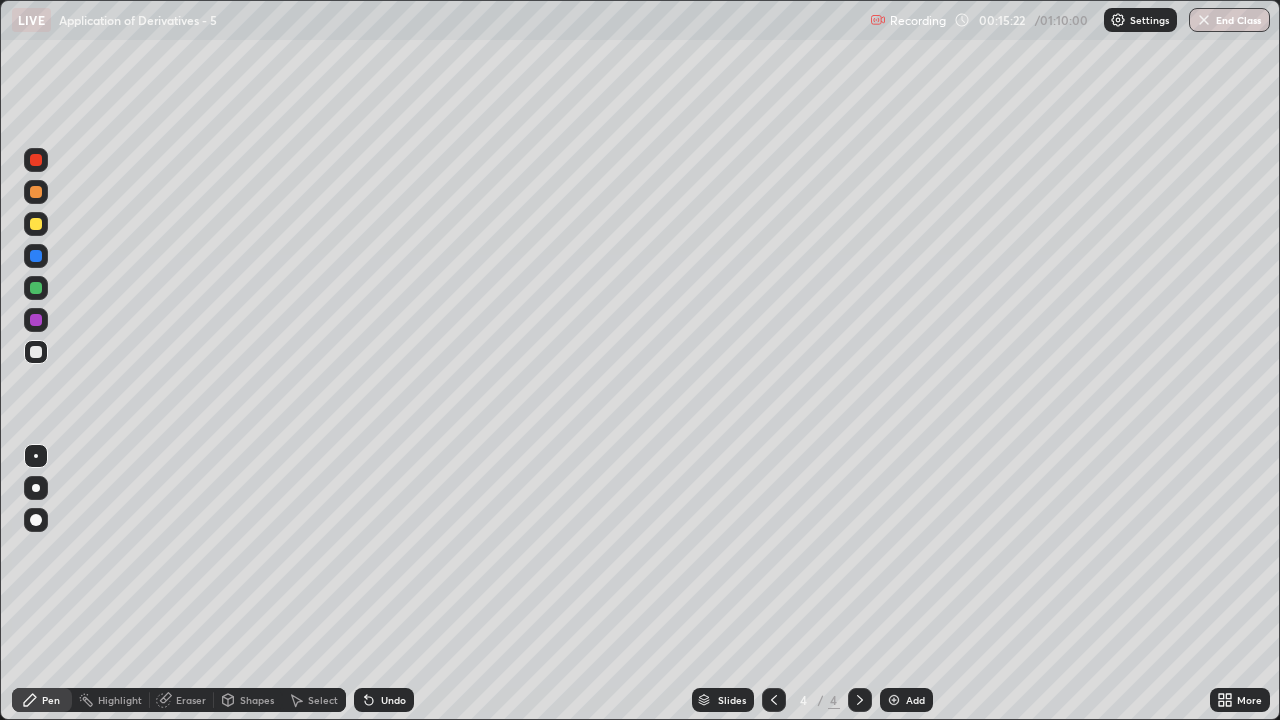 click on "Undo" at bounding box center (384, 700) 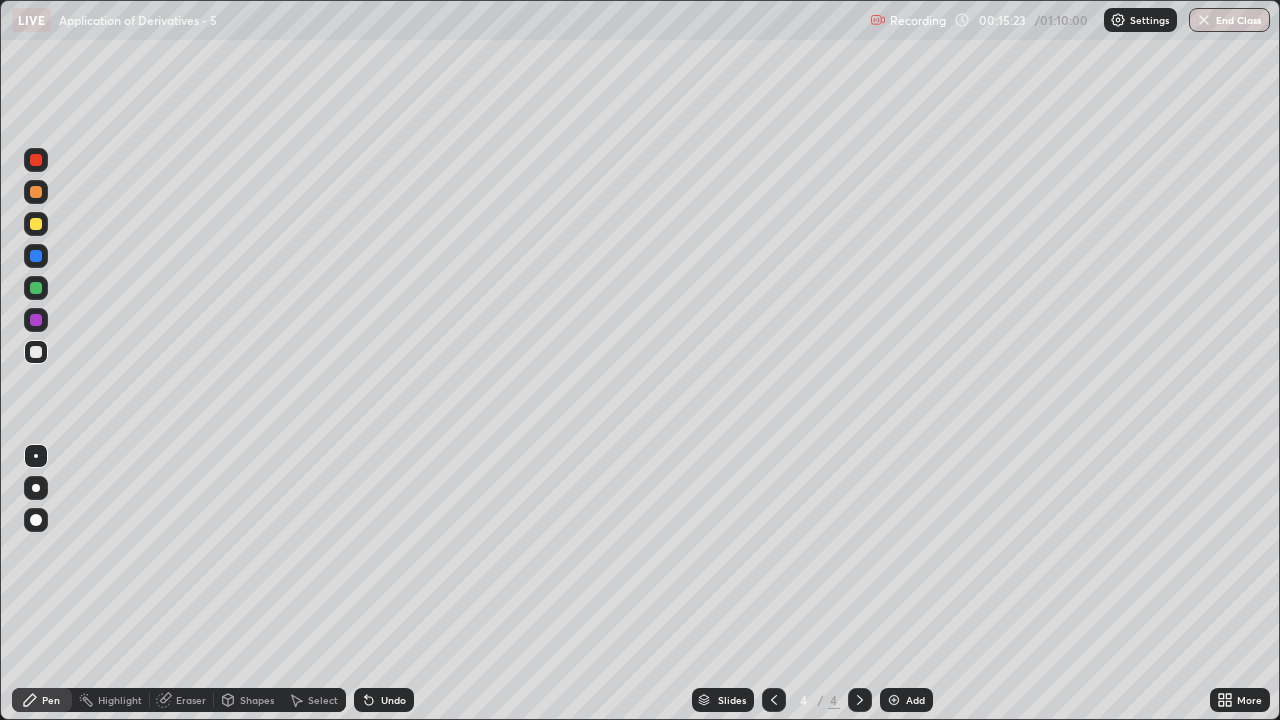 click on "Undo" at bounding box center [393, 700] 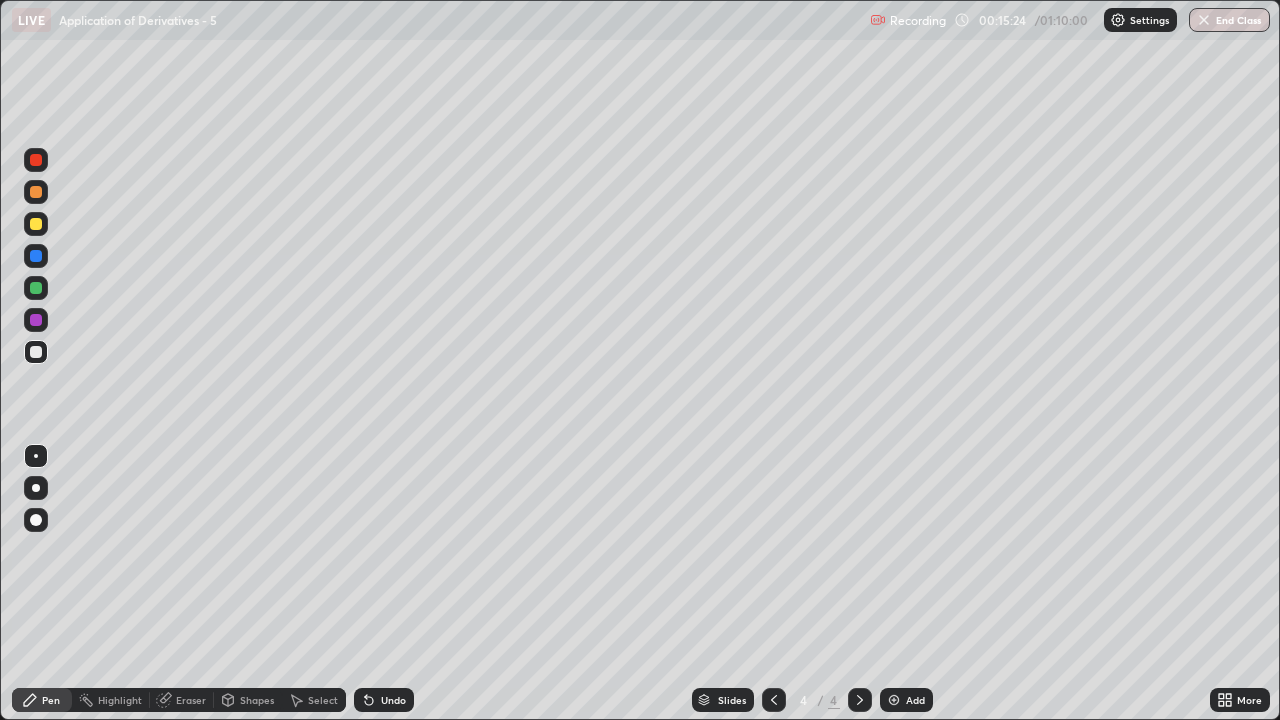 click 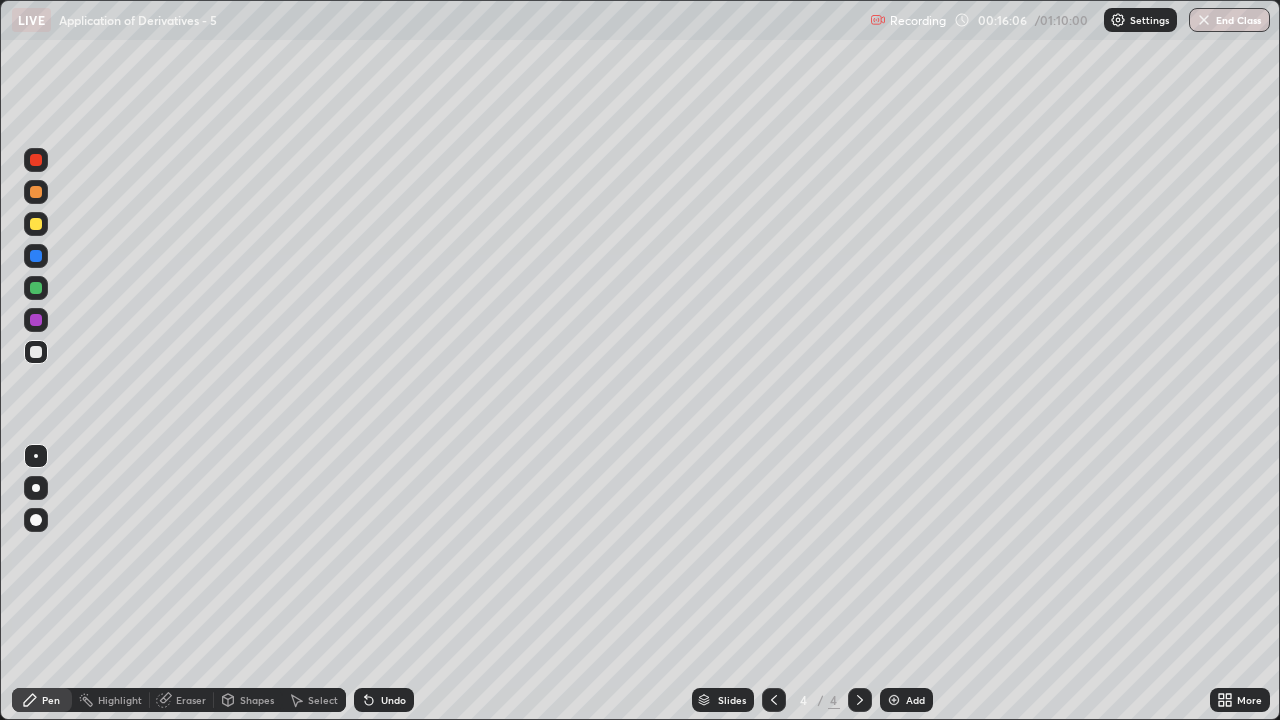 click on "Undo" at bounding box center [384, 700] 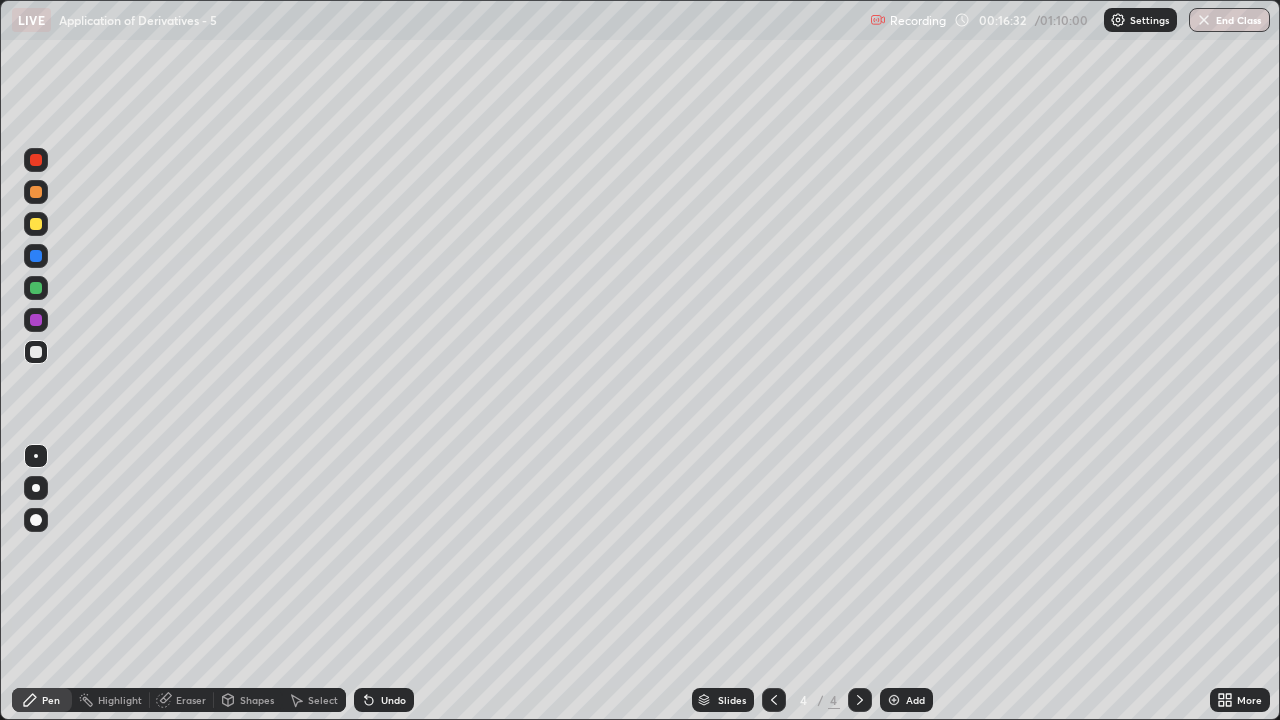 click on "Undo" at bounding box center [393, 700] 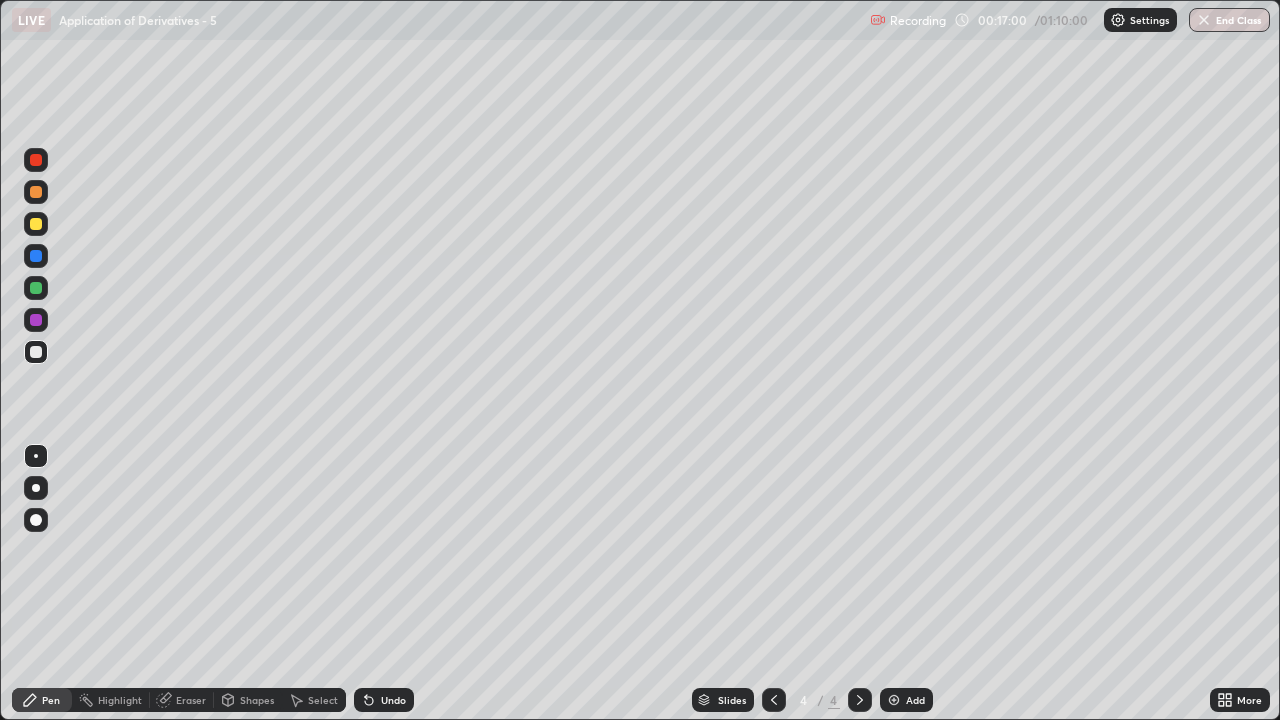 click 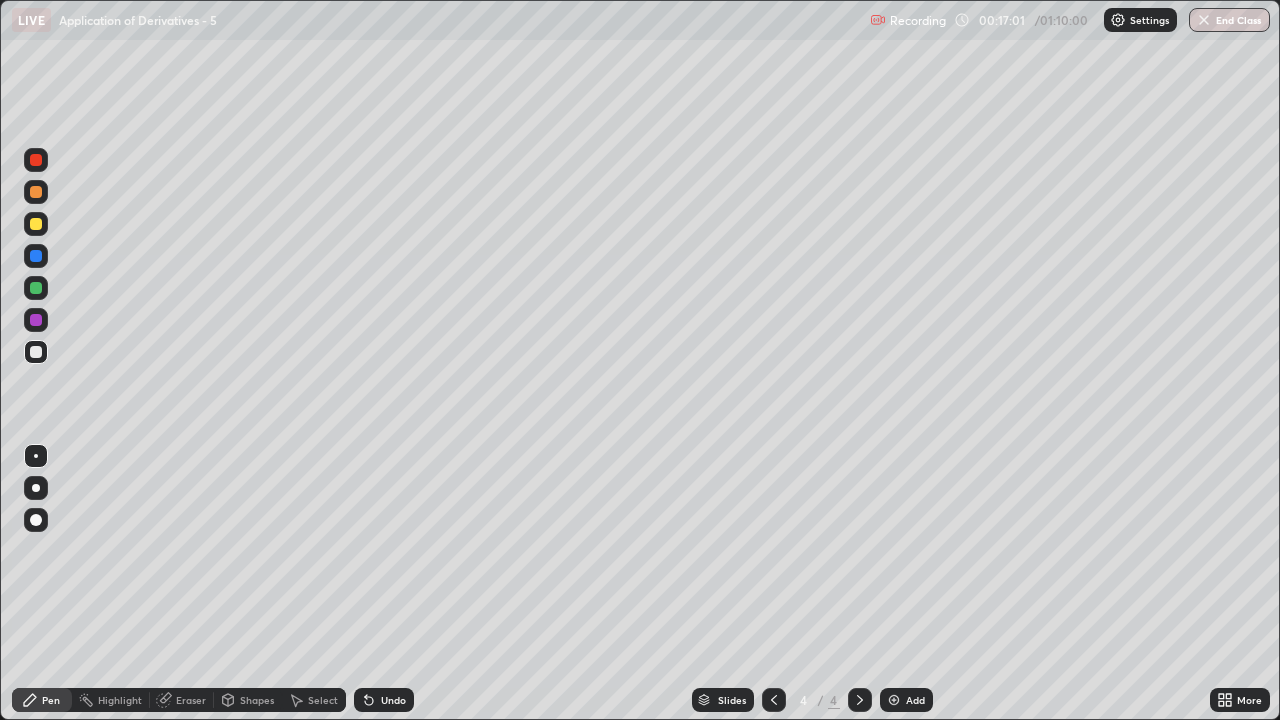 click on "Undo" at bounding box center (384, 700) 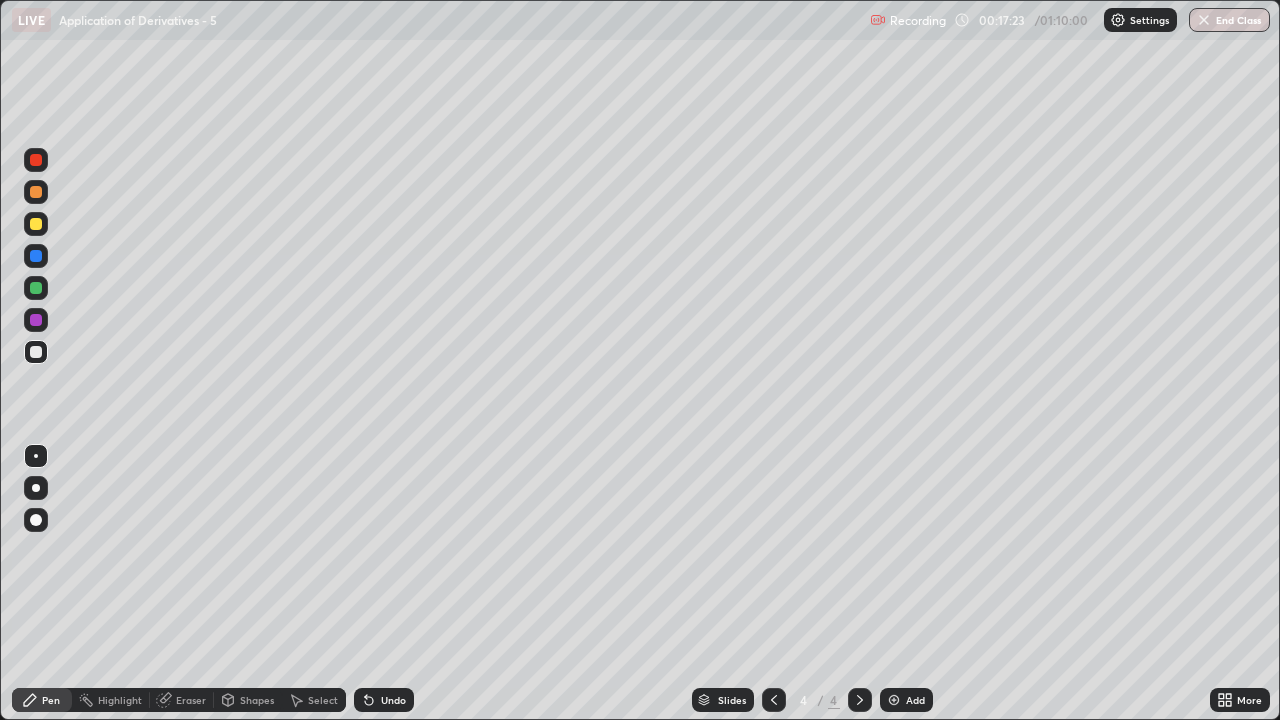 click at bounding box center [36, 224] 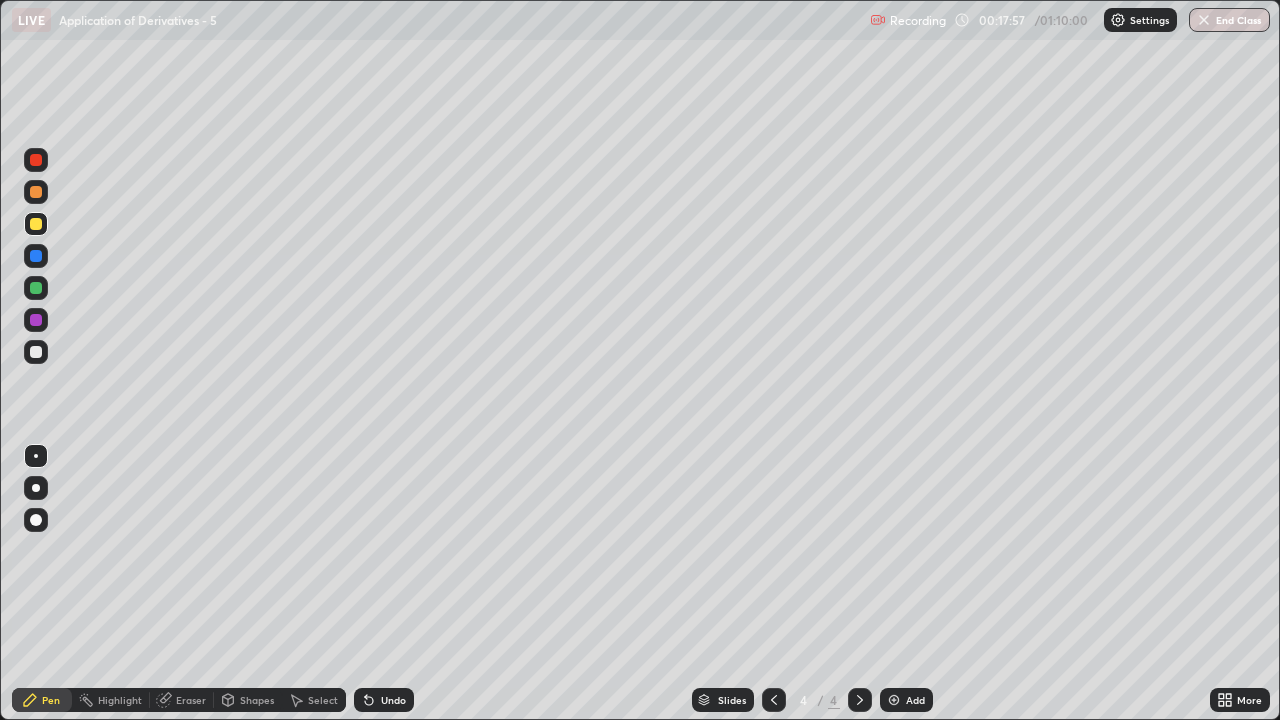 click on "Undo" at bounding box center [393, 700] 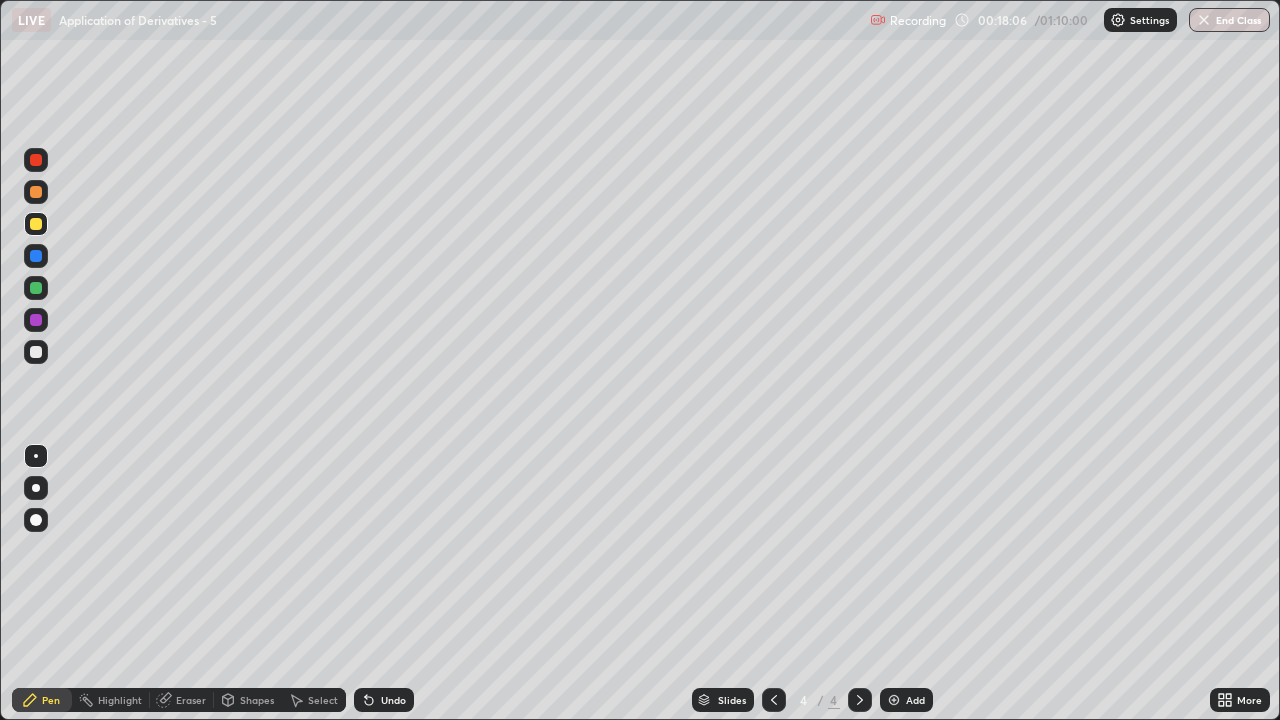 click 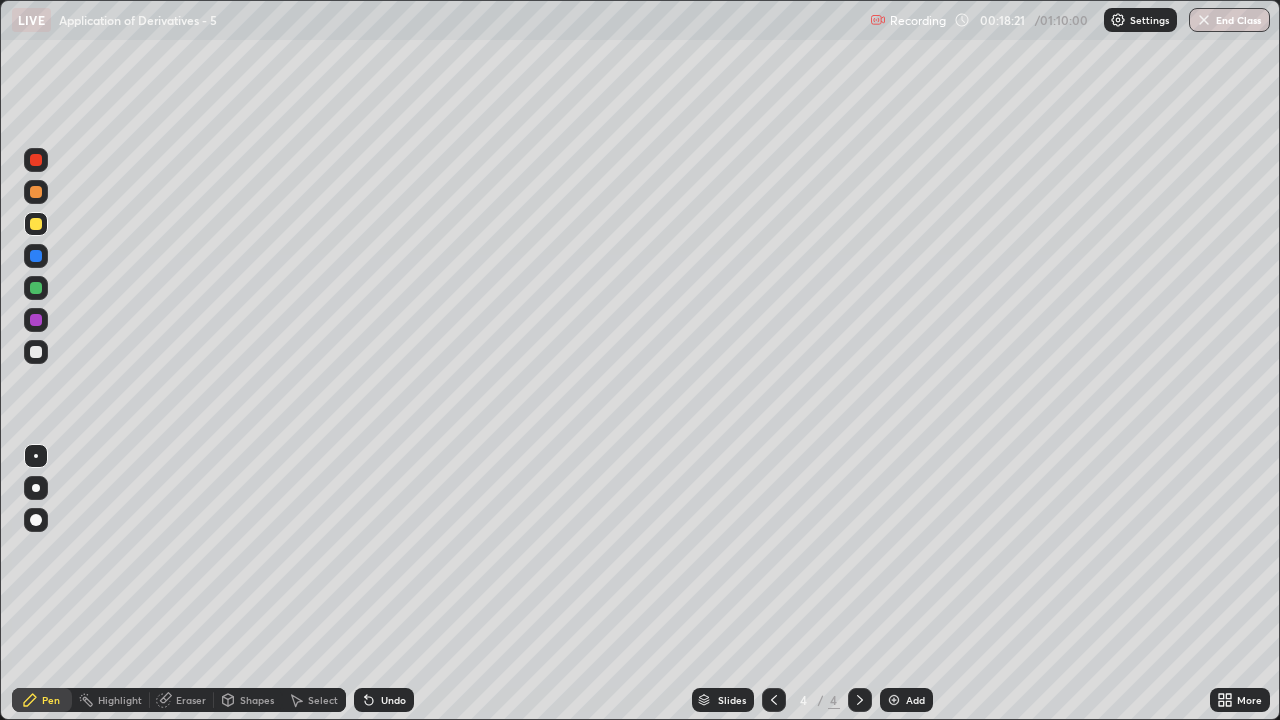 click at bounding box center (36, 352) 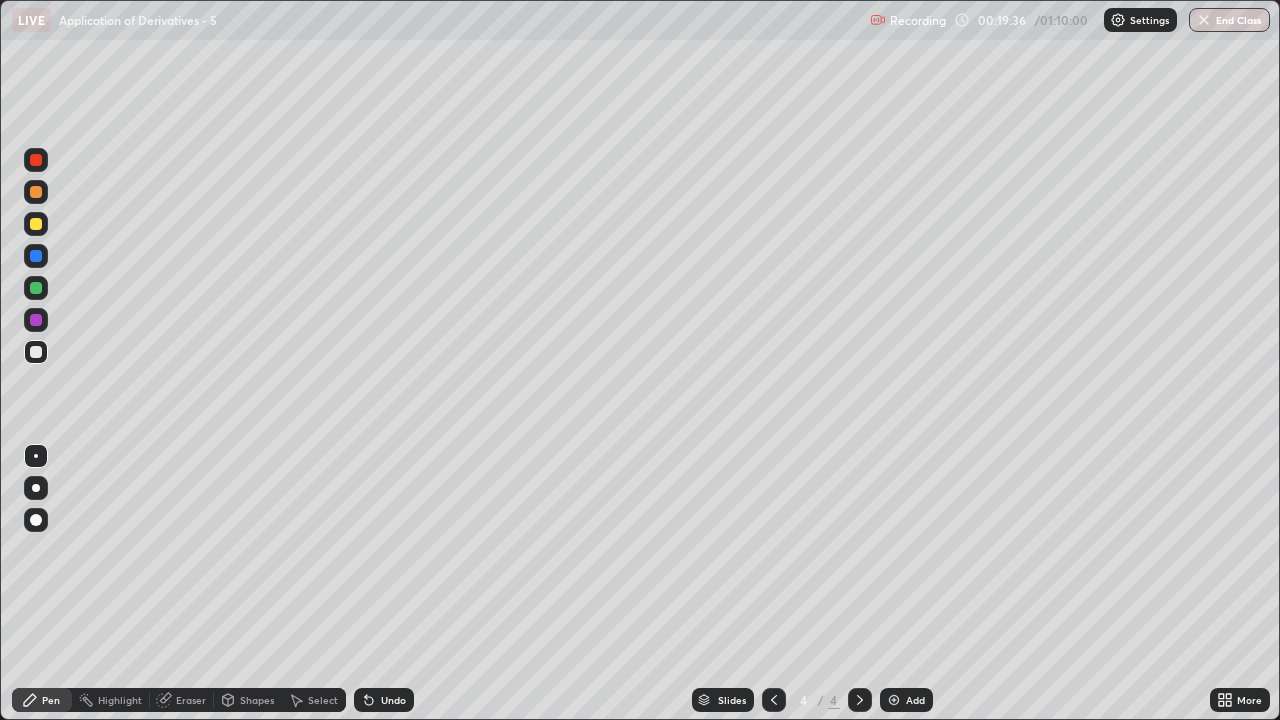 click on "Add" at bounding box center [906, 700] 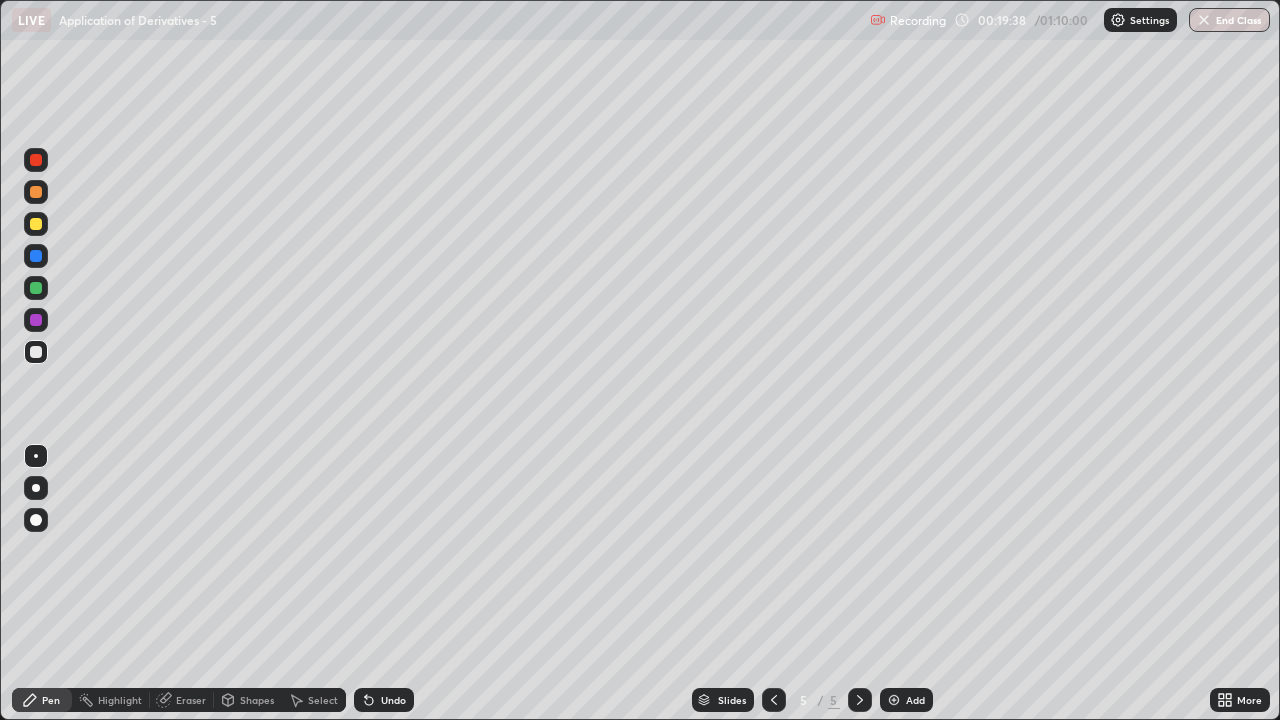 click at bounding box center [36, 224] 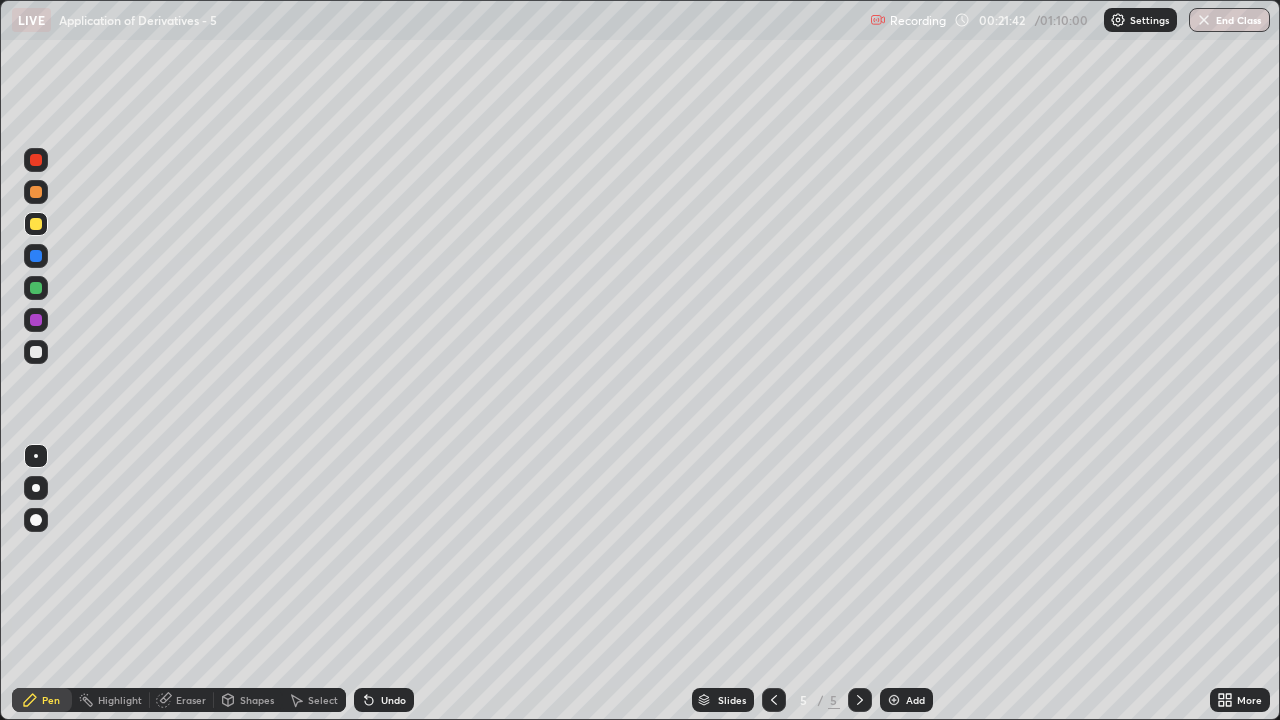 click at bounding box center [36, 352] 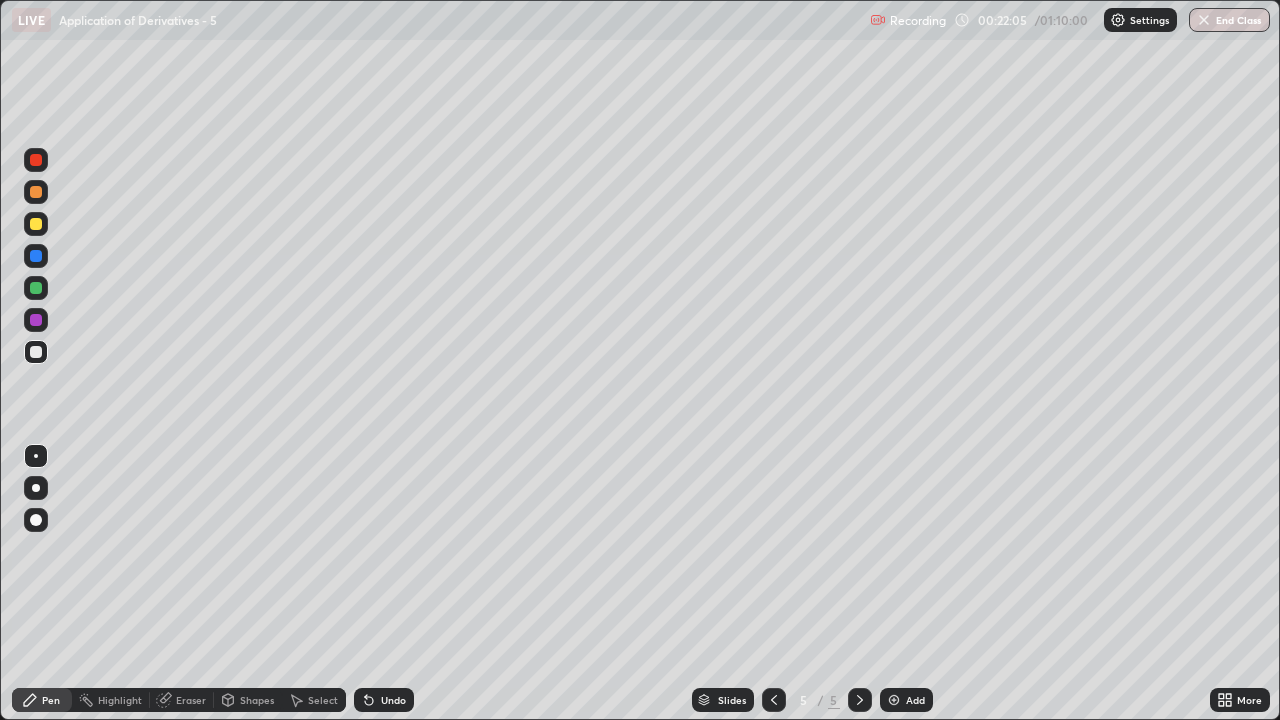 click on "Undo" at bounding box center [393, 700] 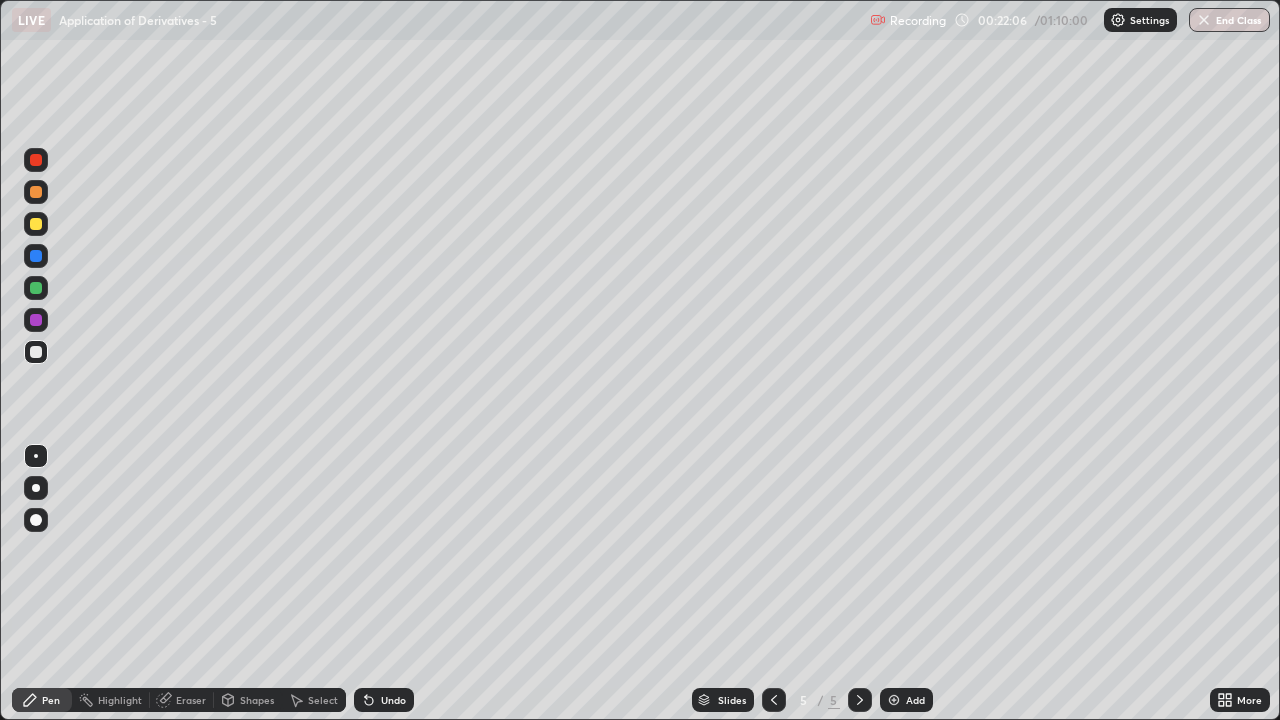 click on "Undo" at bounding box center (393, 700) 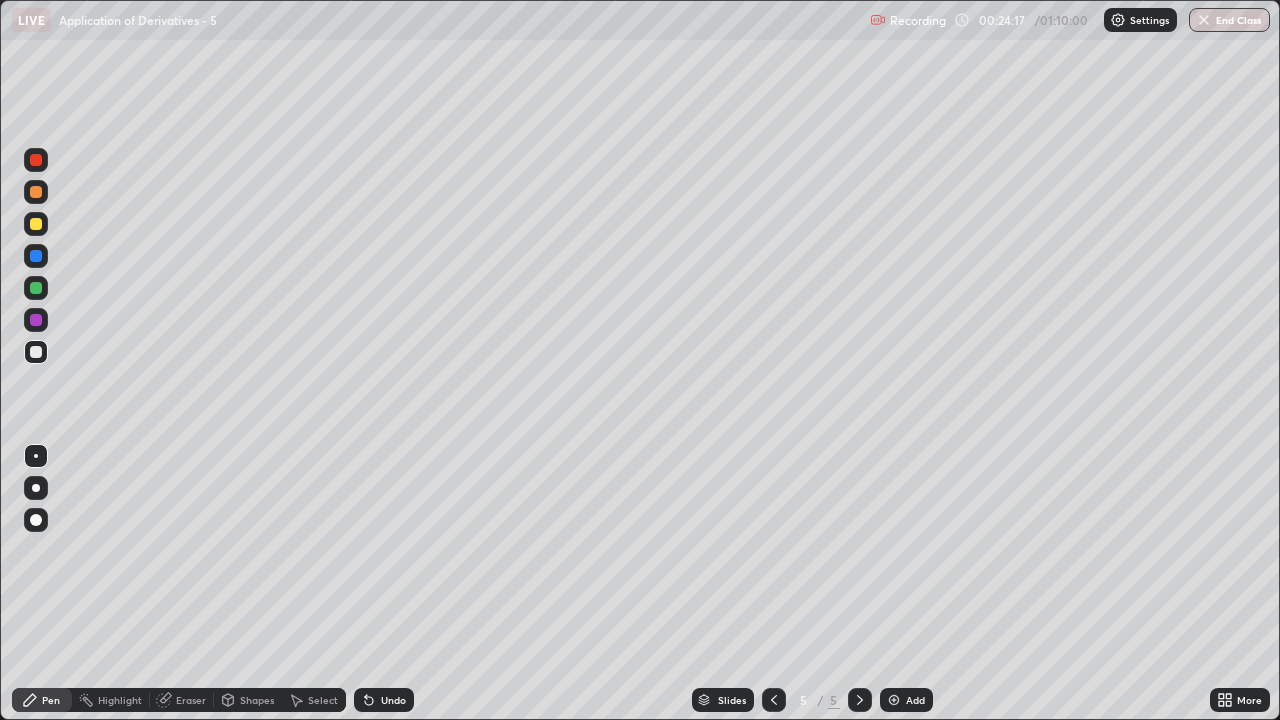 click on "Add" at bounding box center (915, 700) 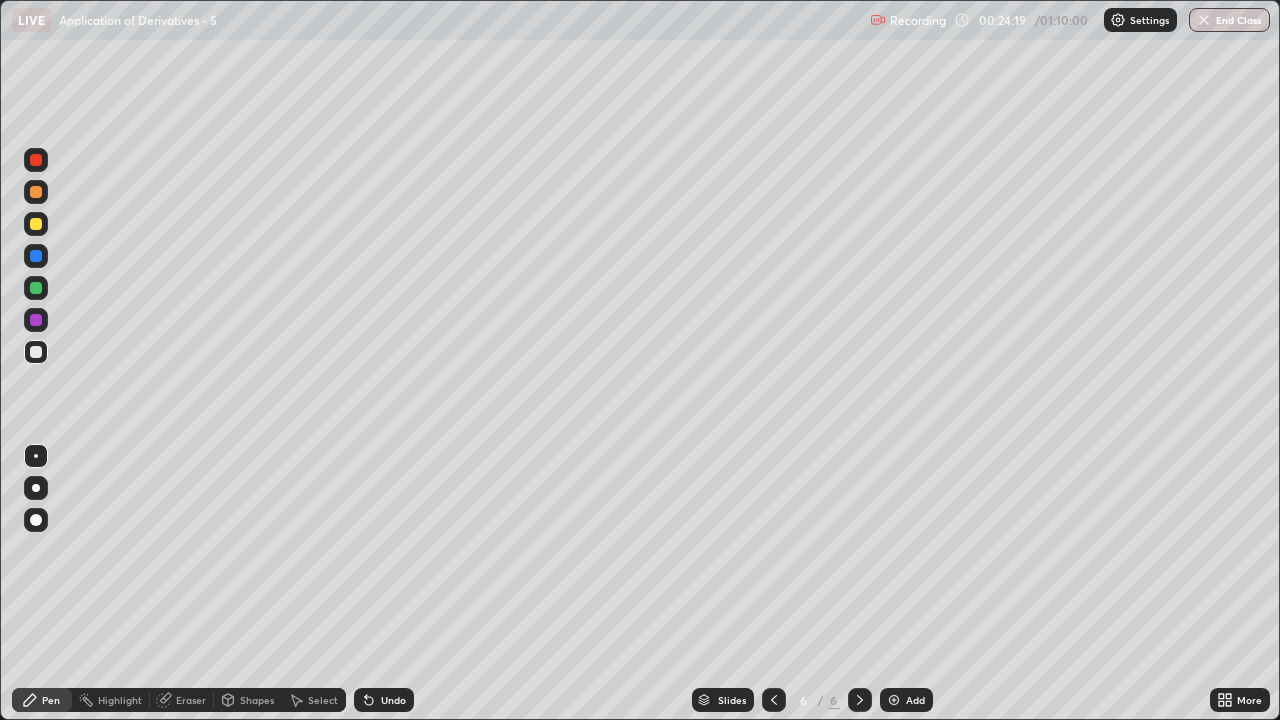 click at bounding box center [36, 224] 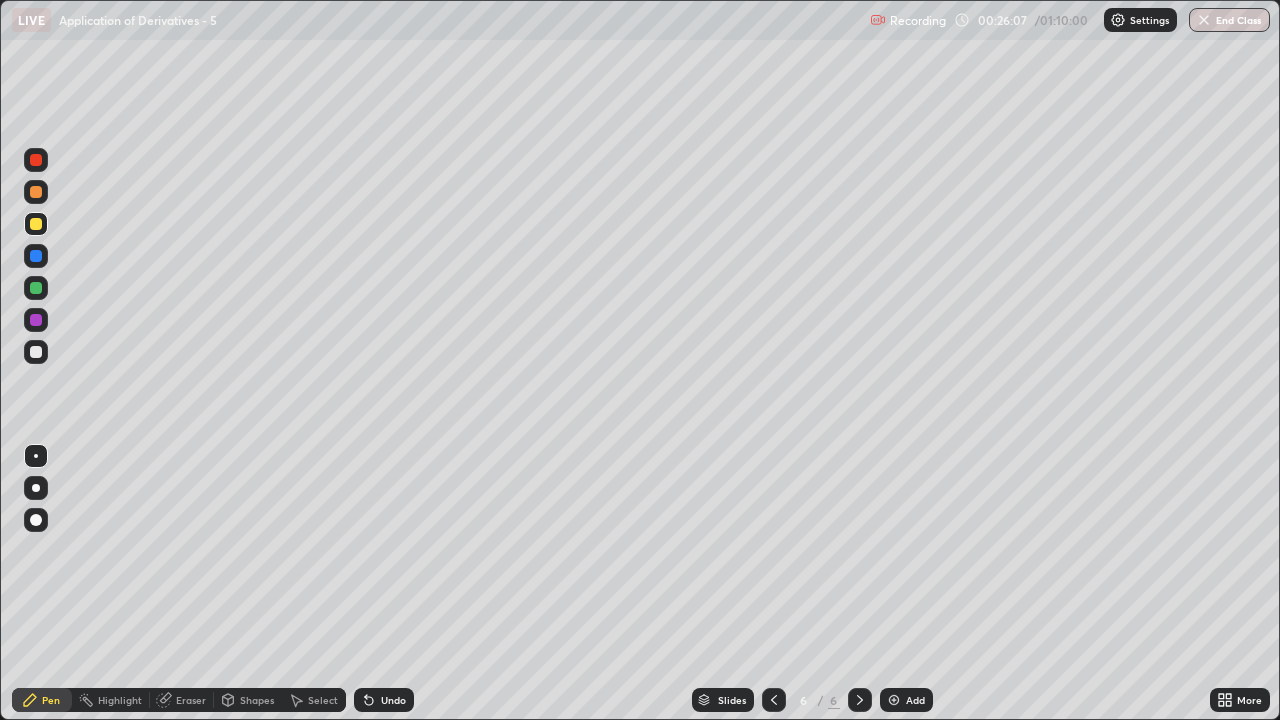 click at bounding box center [36, 352] 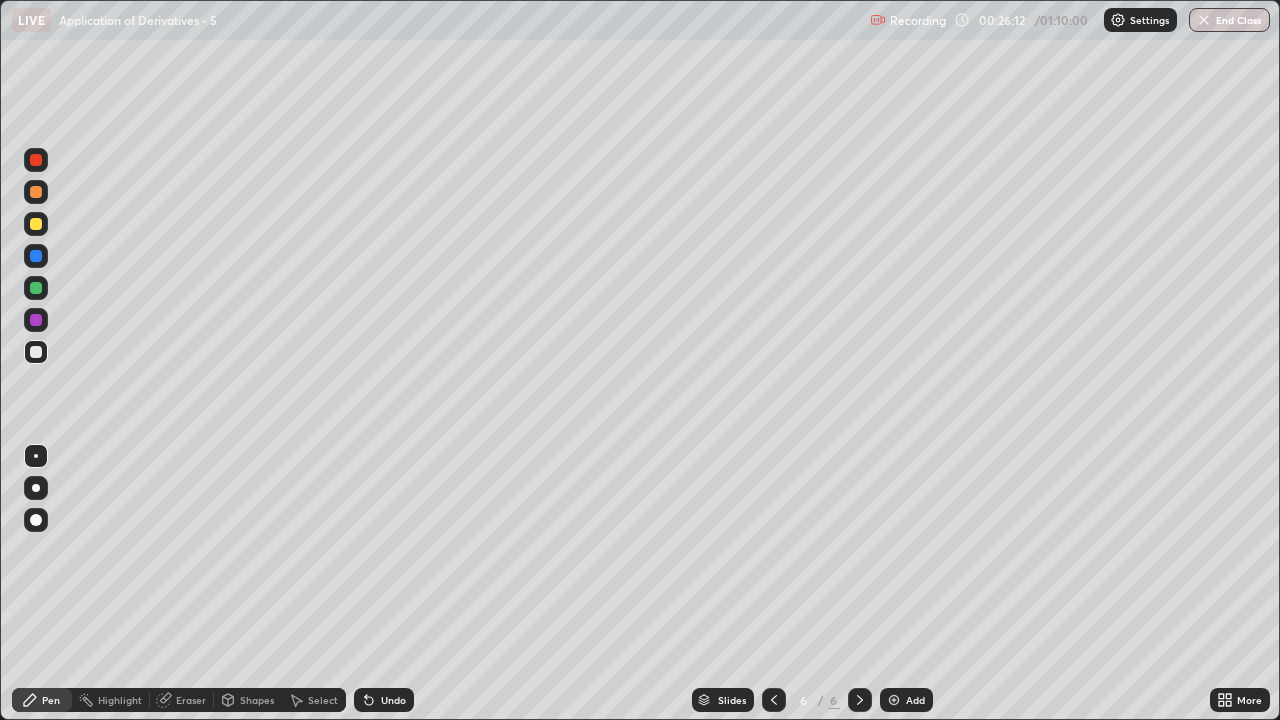 click on "Undo" at bounding box center [384, 700] 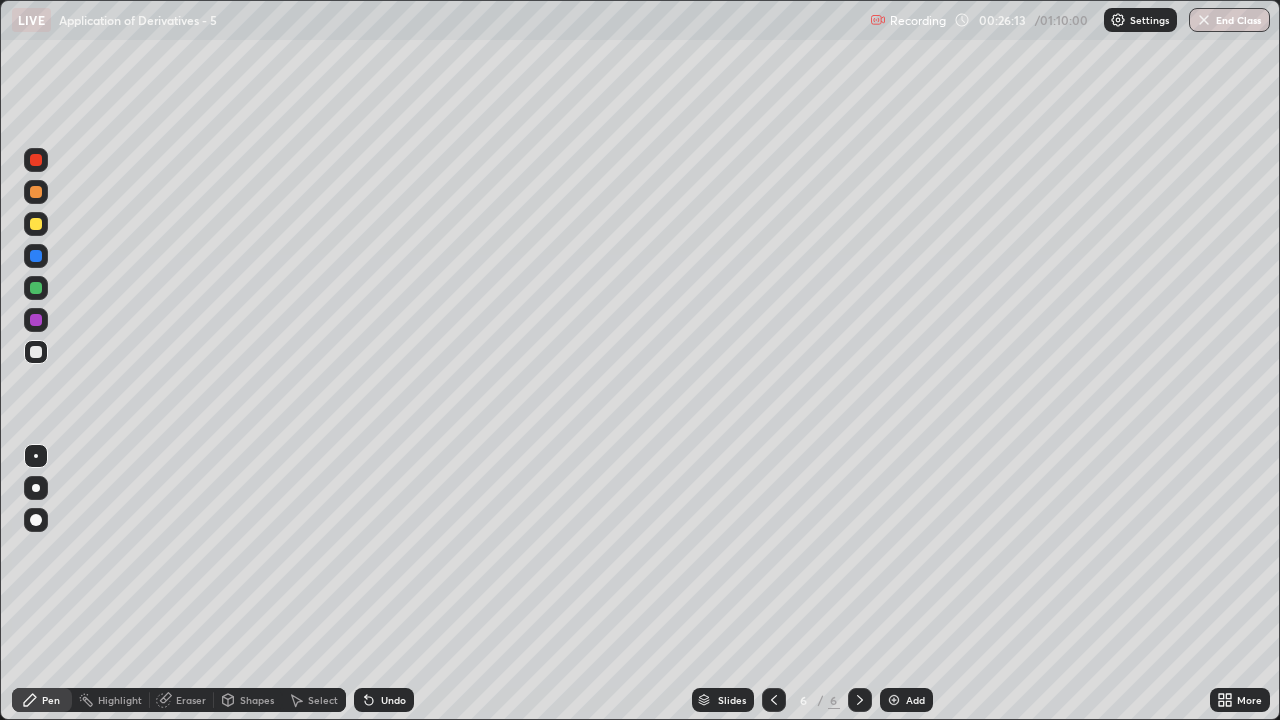 click on "Undo" at bounding box center [384, 700] 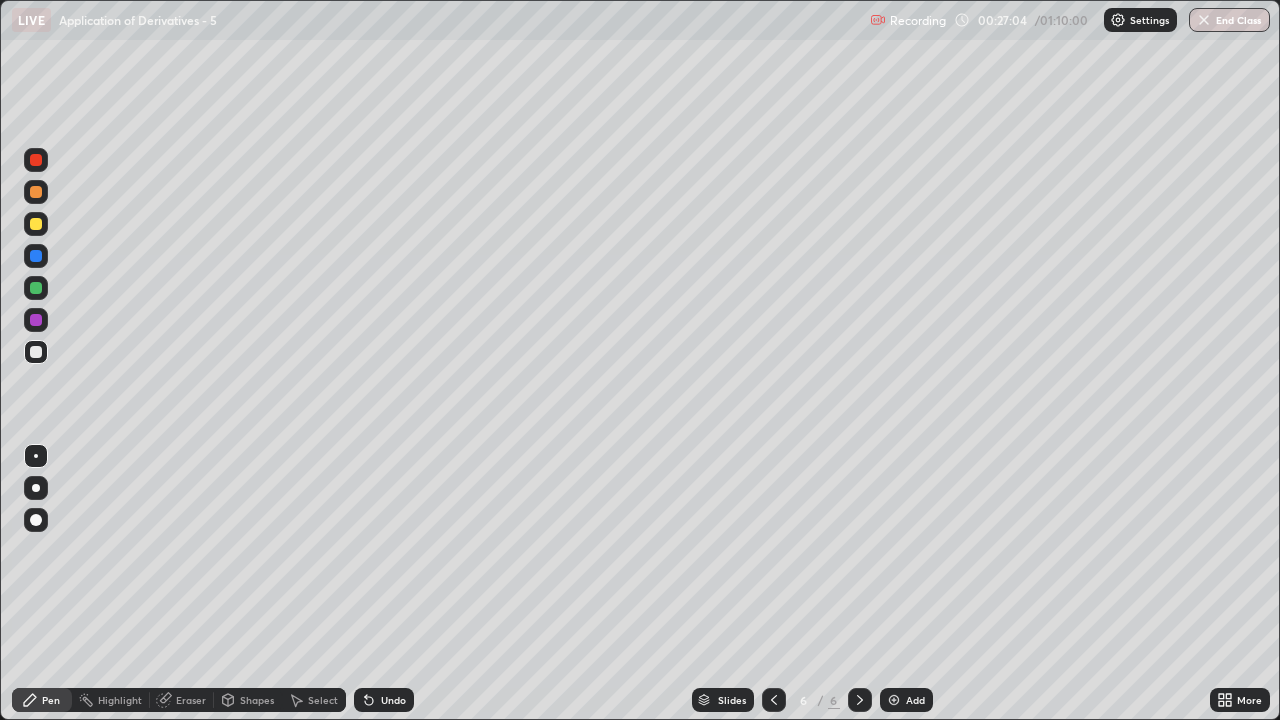 click on "Undo" at bounding box center (384, 700) 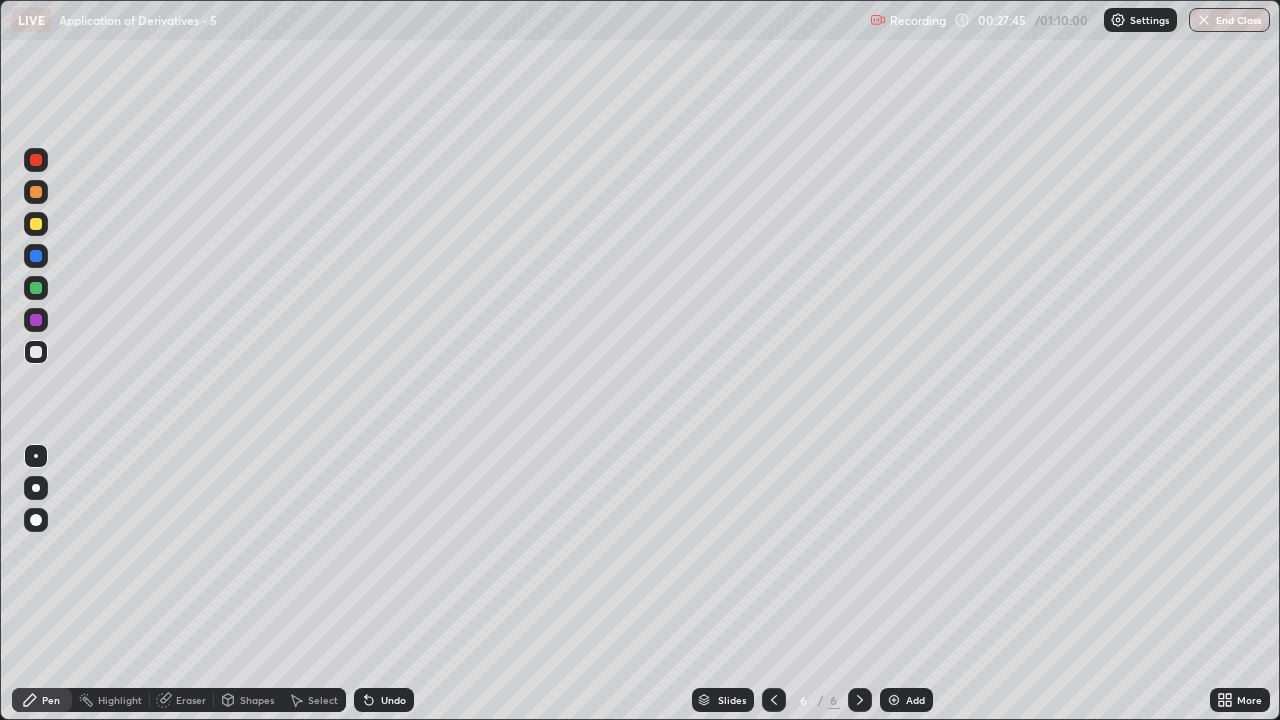 click on "Add" at bounding box center (915, 700) 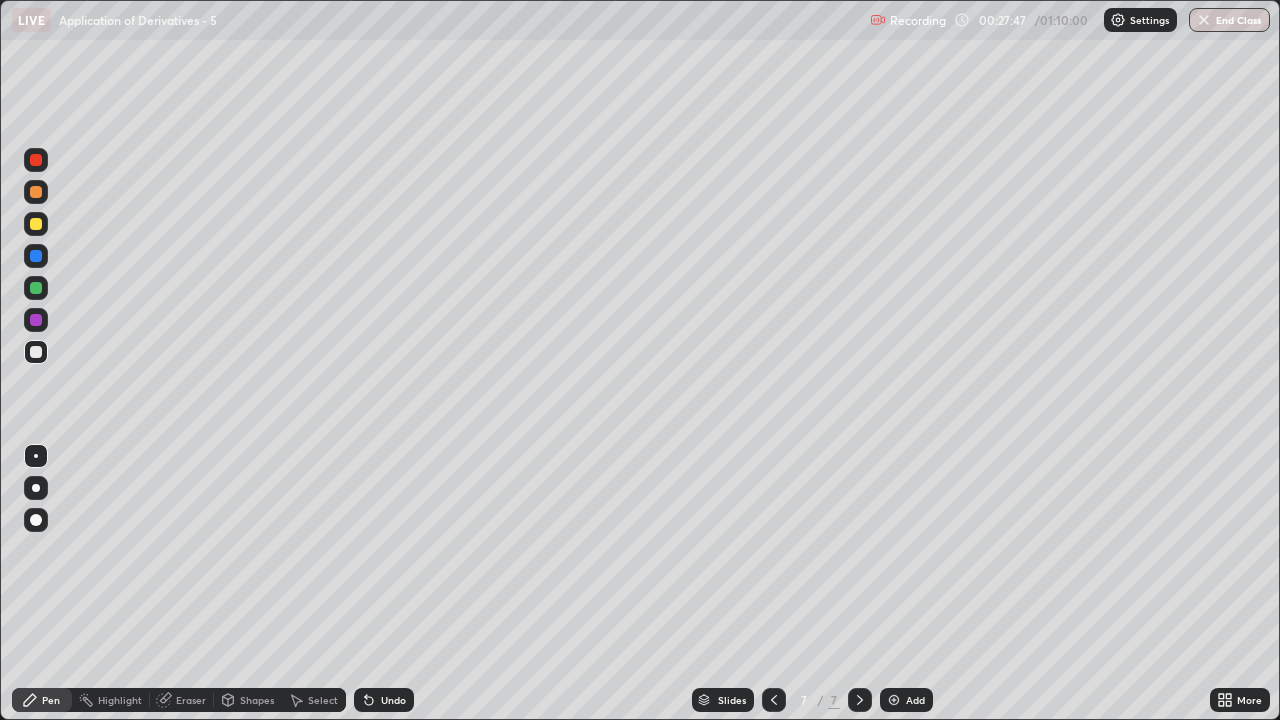 click at bounding box center (36, 224) 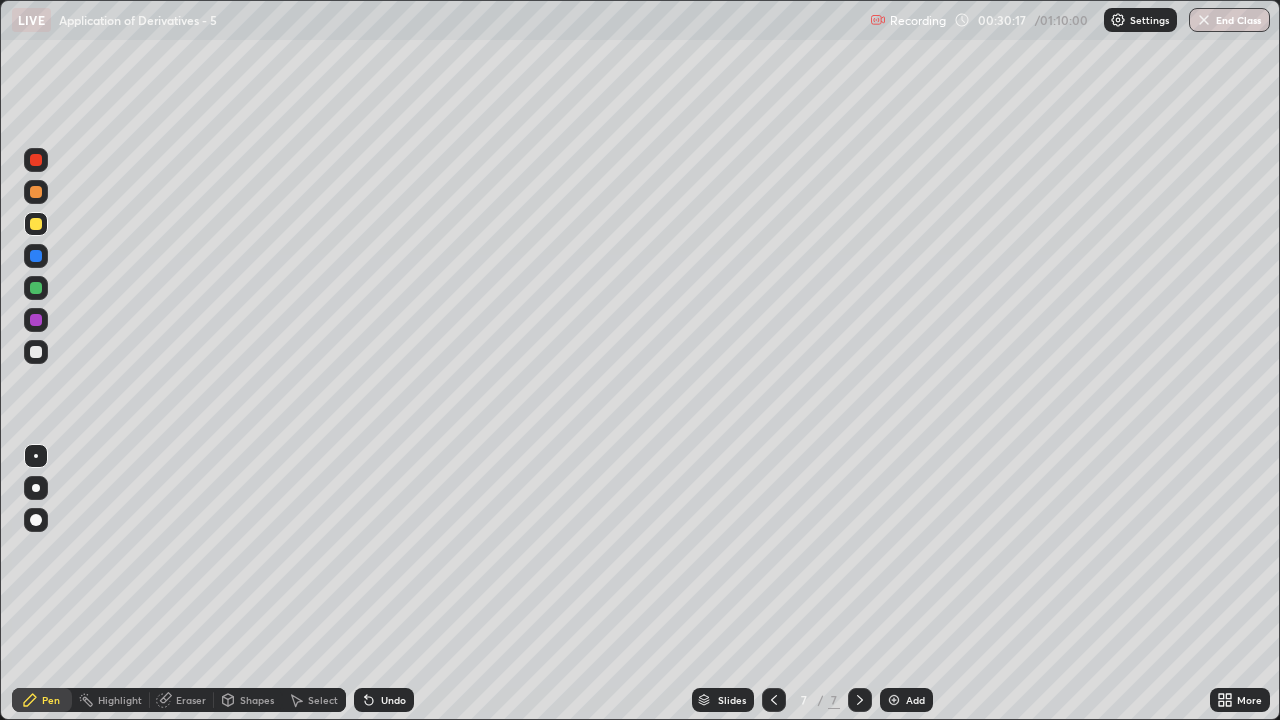 click at bounding box center (36, 352) 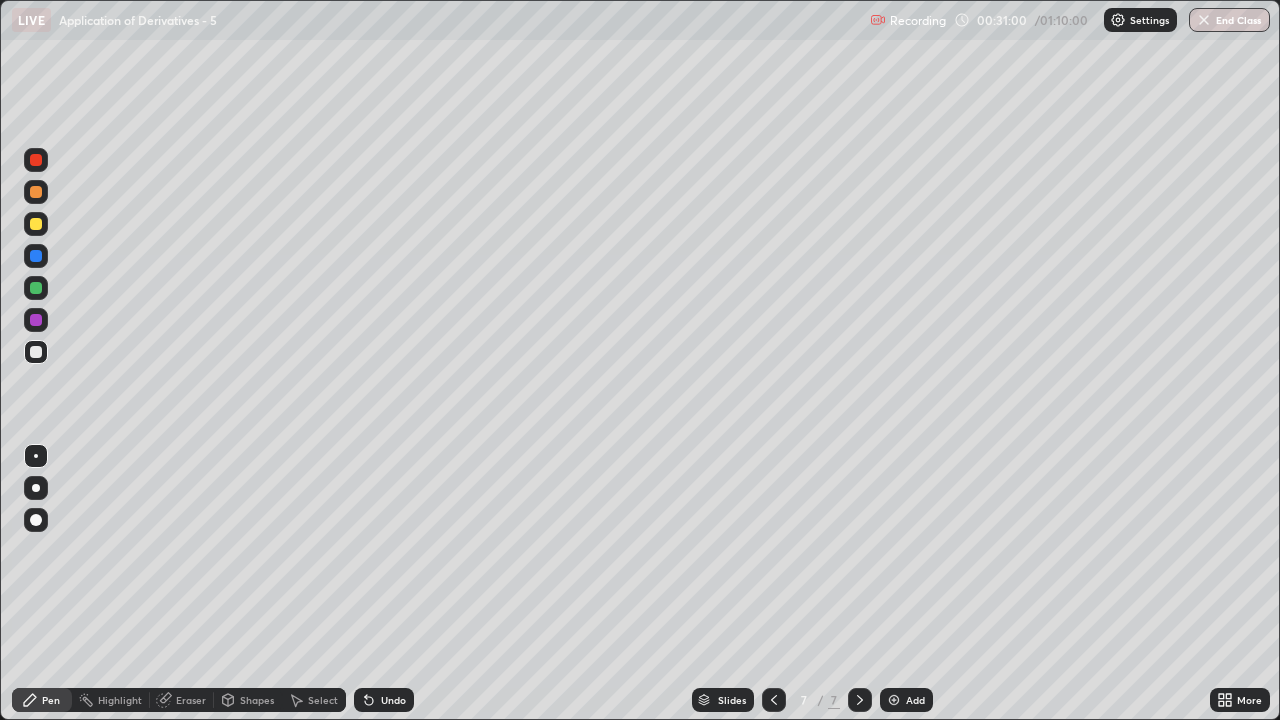 click on "Undo" at bounding box center [384, 700] 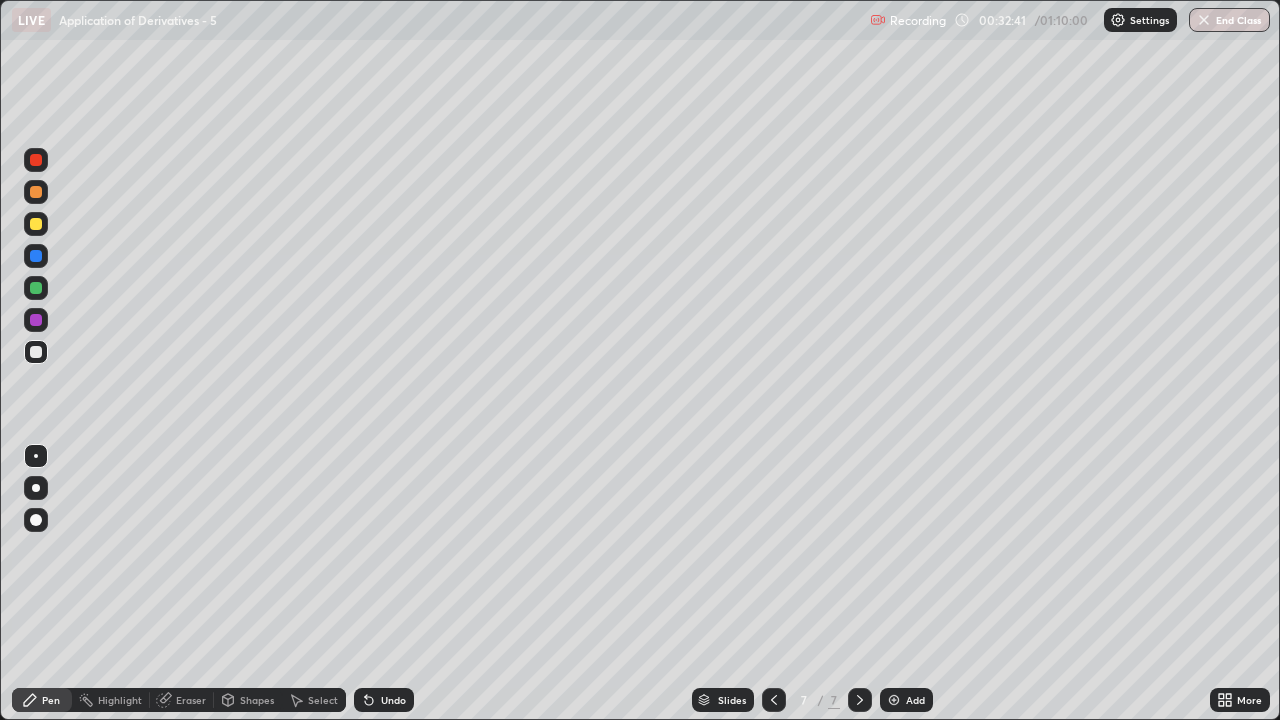 click on "Eraser" at bounding box center [191, 700] 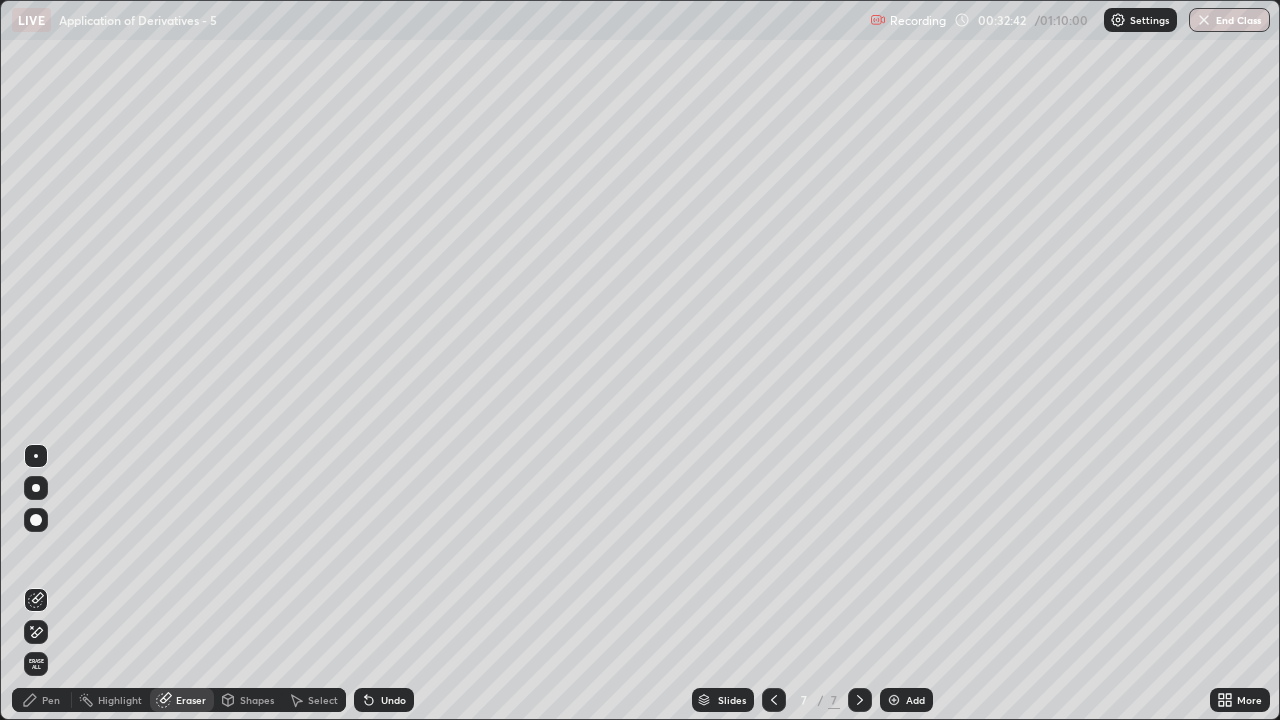 click 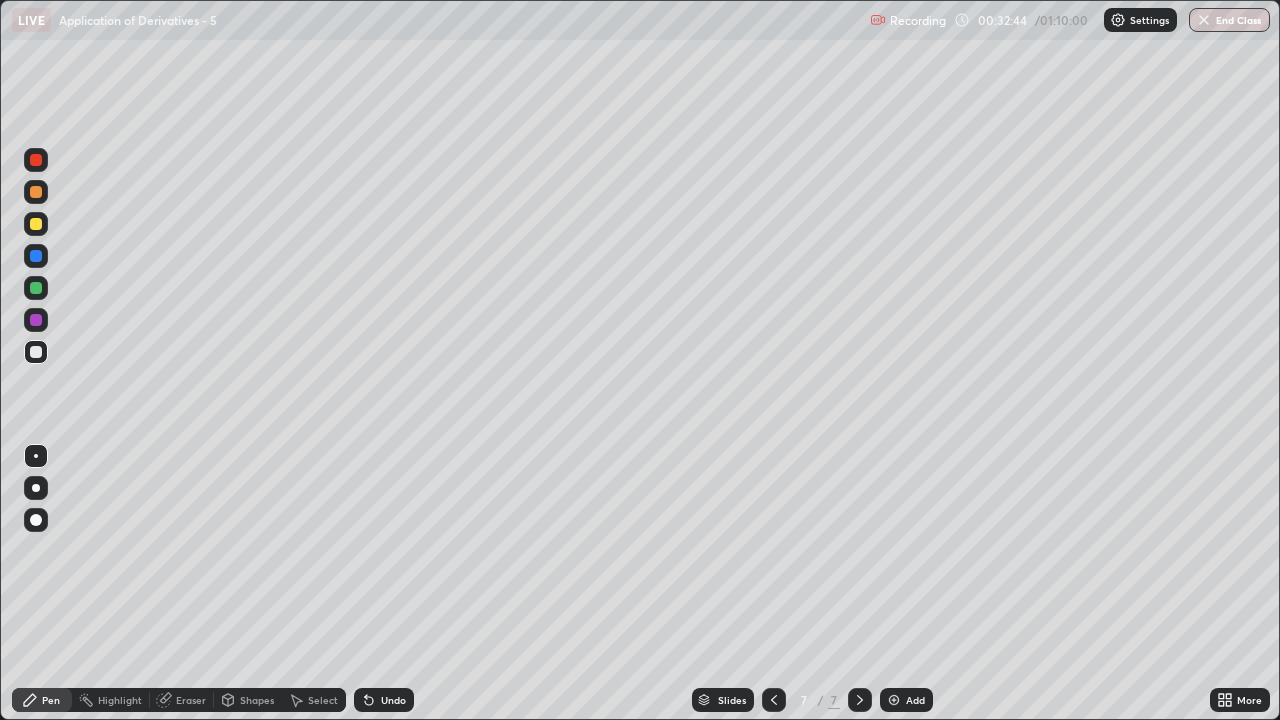 click on "Eraser" at bounding box center (191, 700) 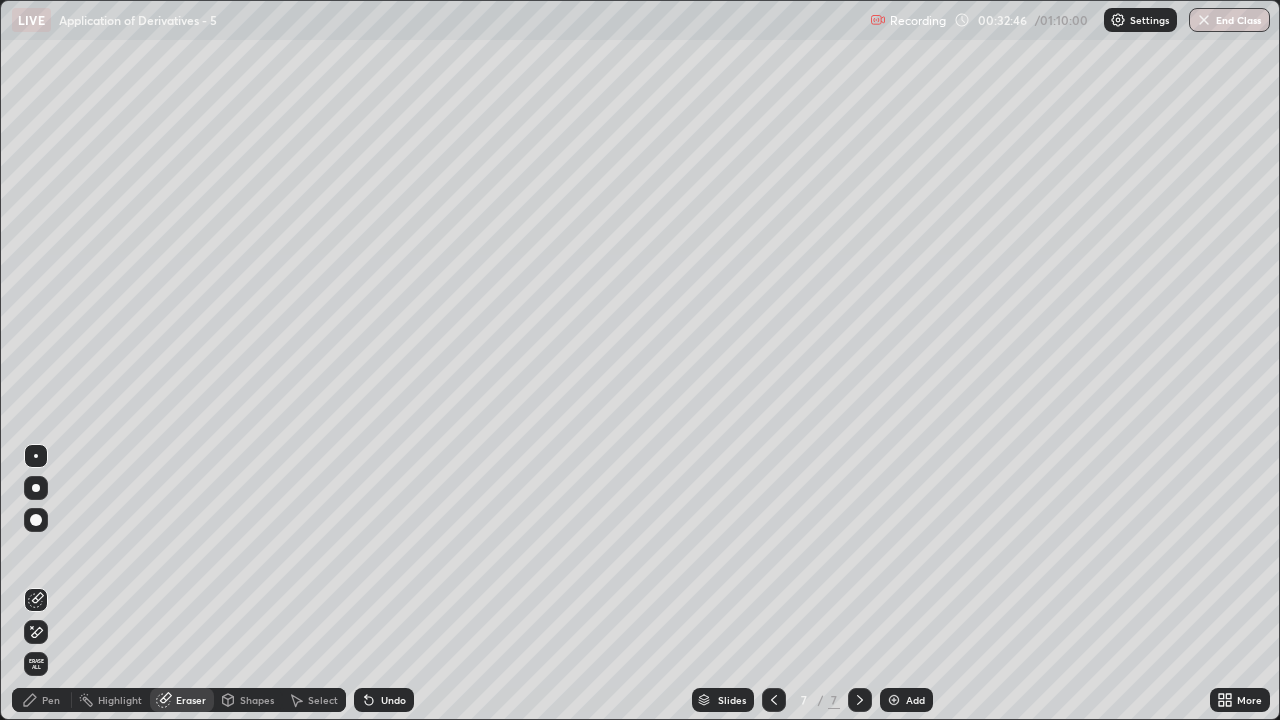 click on "Pen" at bounding box center (42, 700) 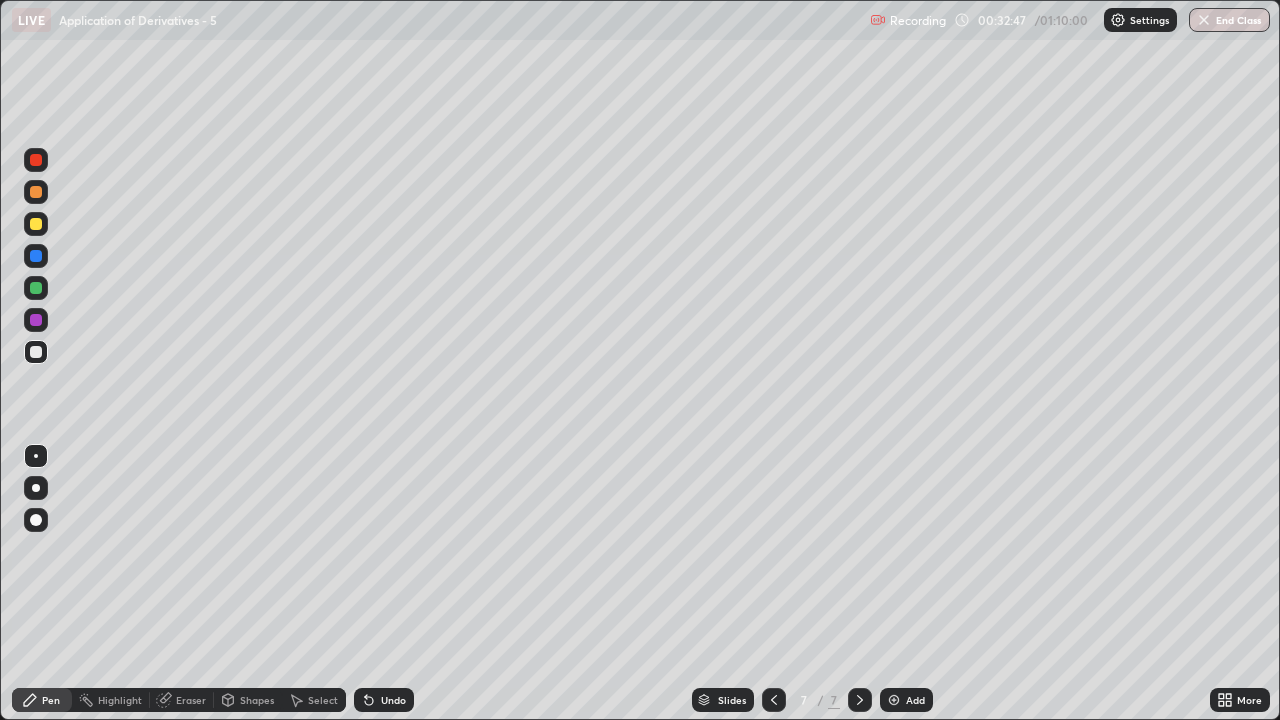 click on "Eraser" at bounding box center (191, 700) 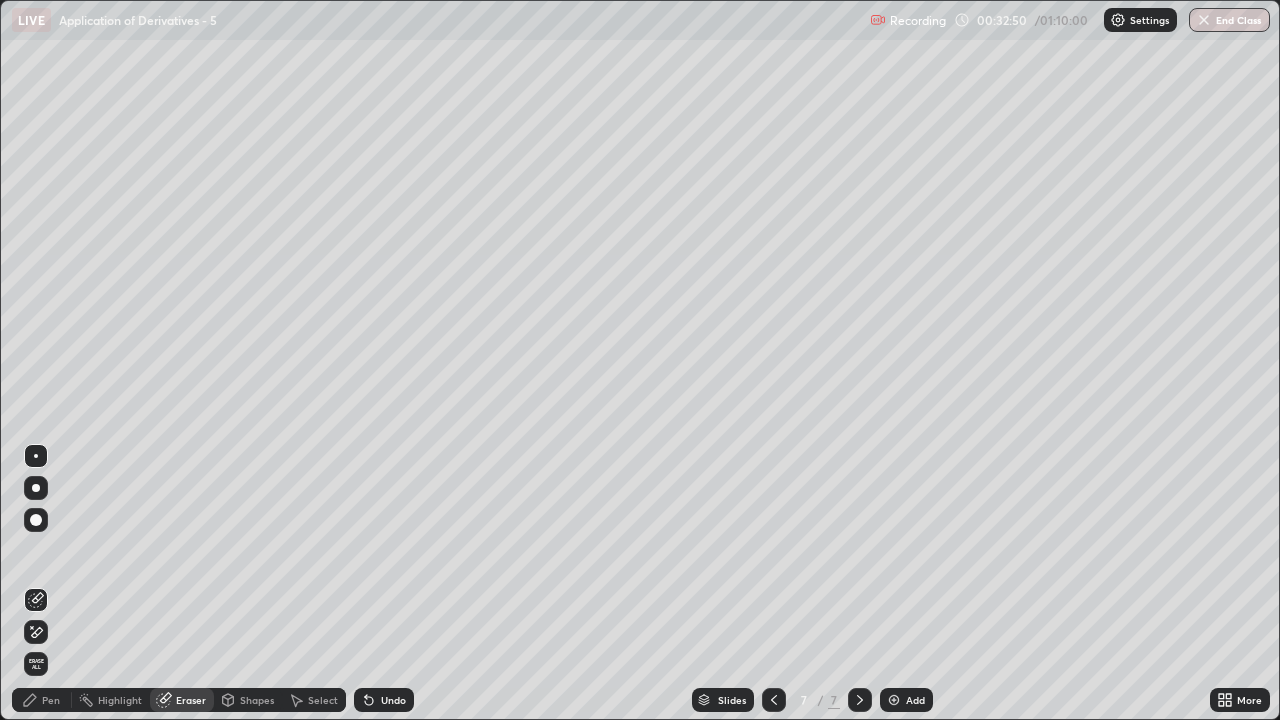 click on "Pen" at bounding box center [42, 700] 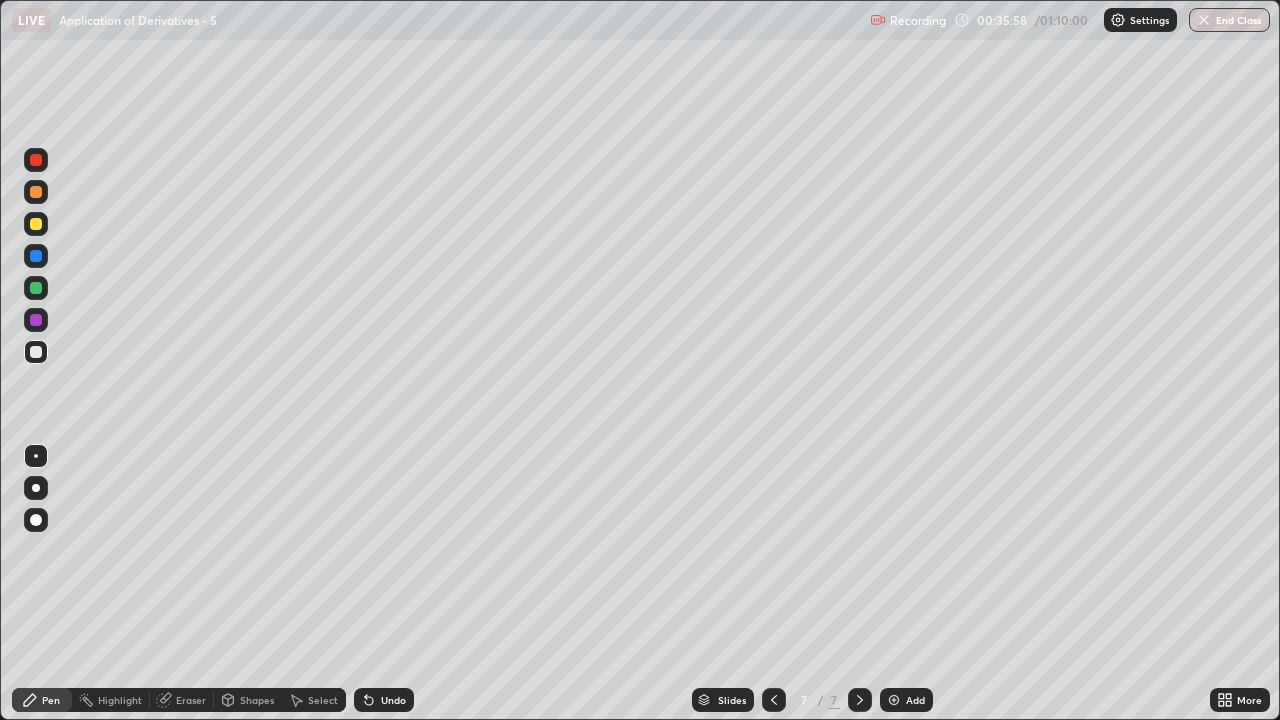 click on "Eraser" at bounding box center (182, 700) 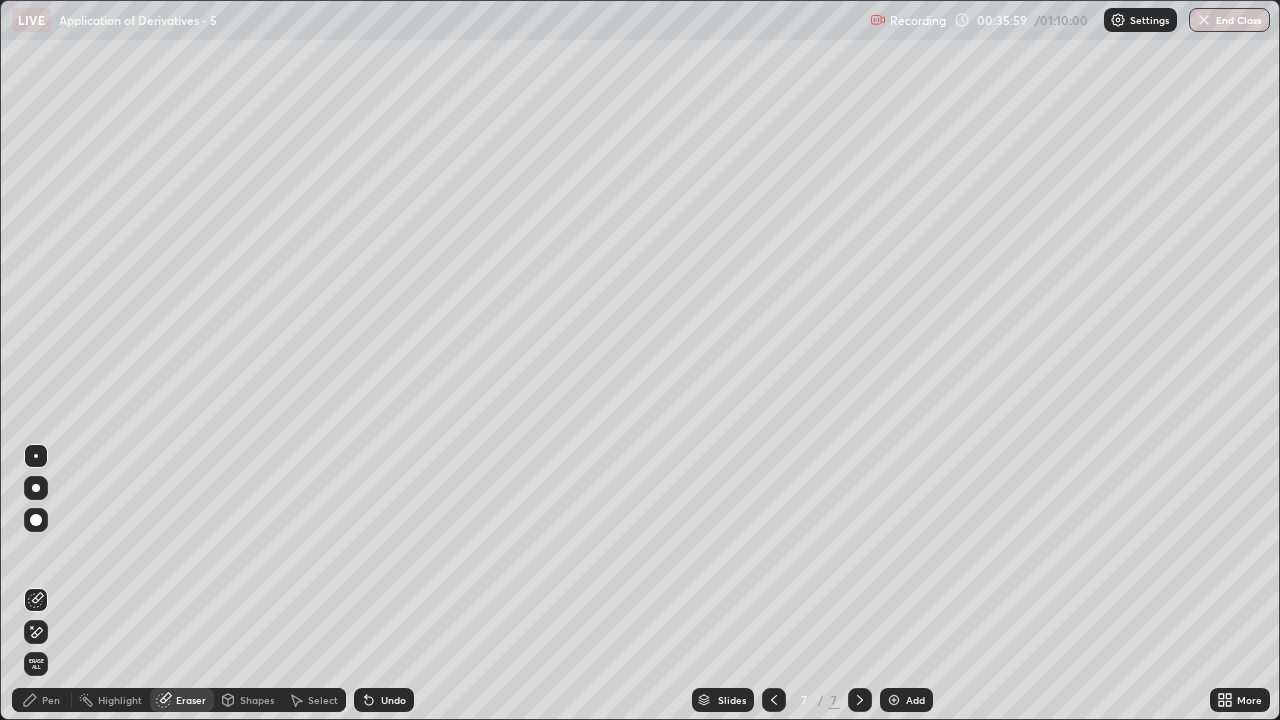 click on "Pen" at bounding box center [42, 700] 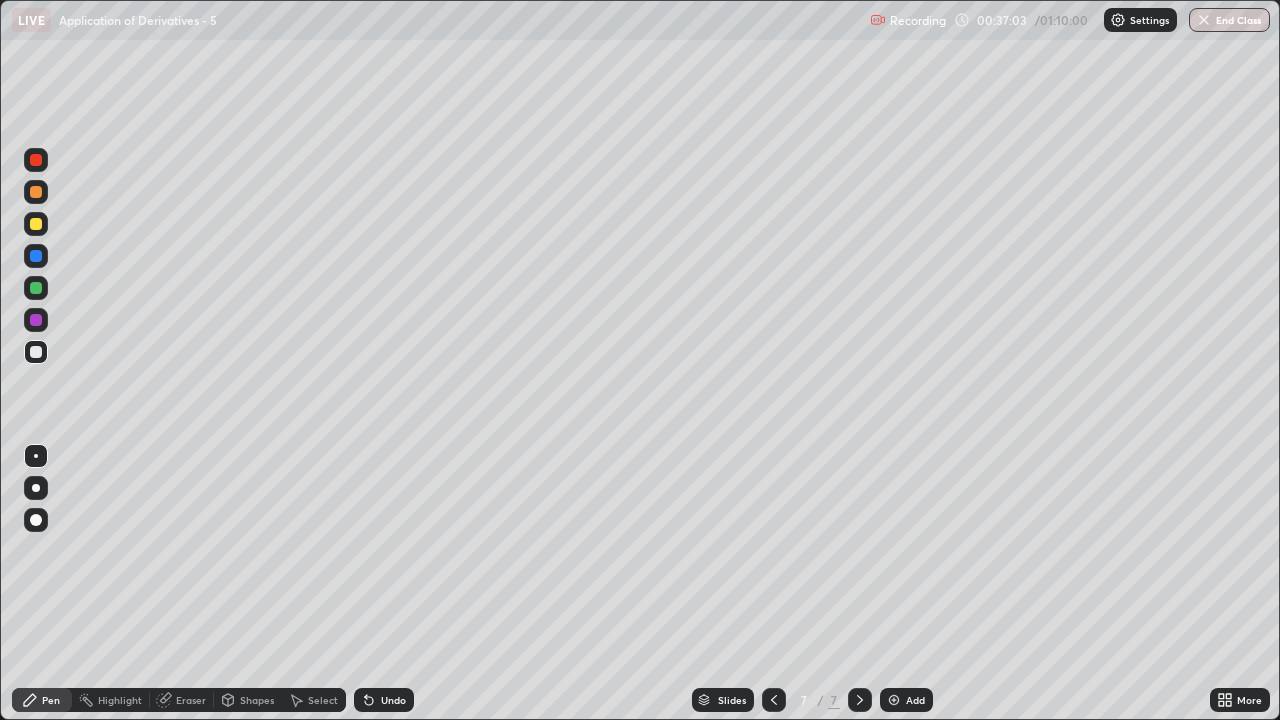 click on "Eraser" at bounding box center [191, 700] 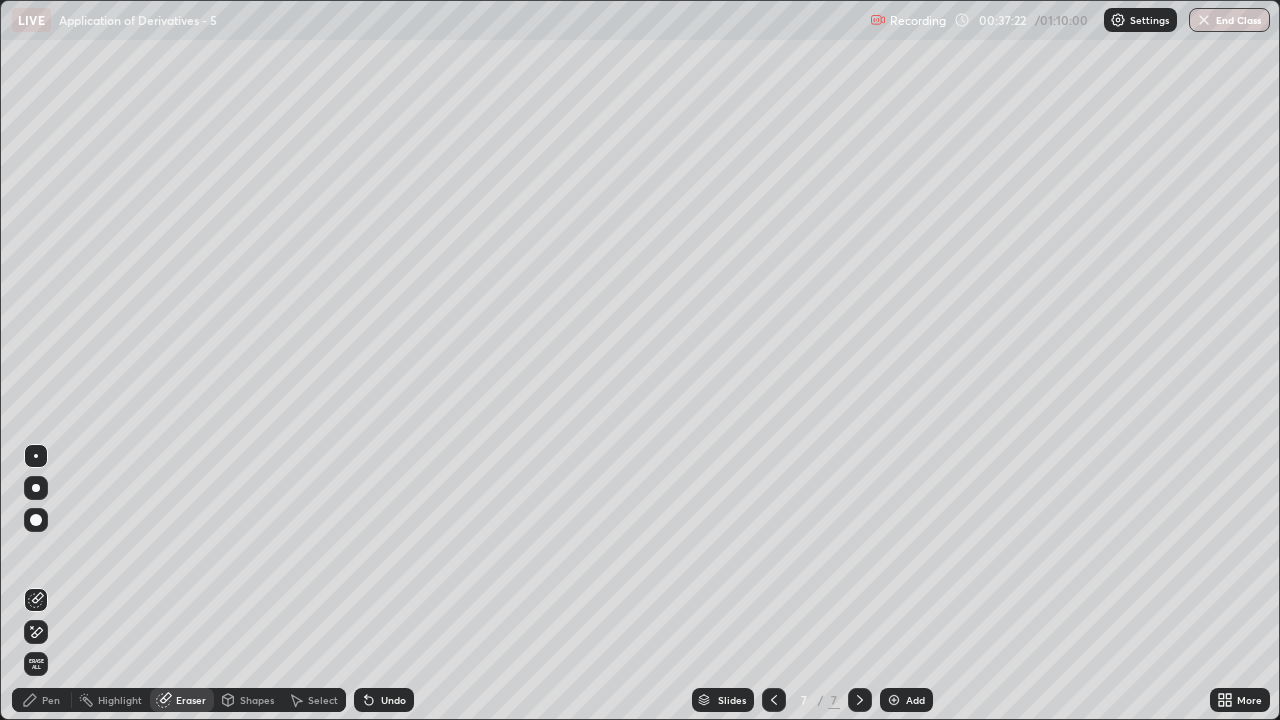 click 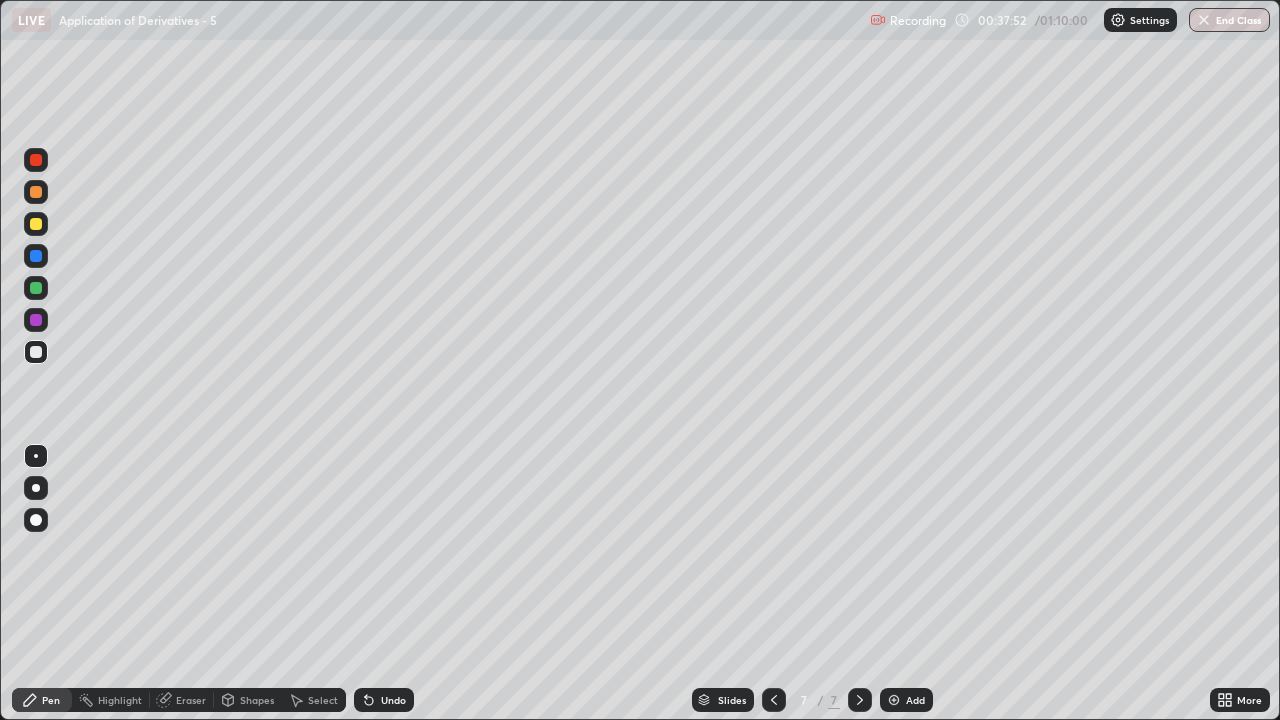 click on "Add" at bounding box center (915, 700) 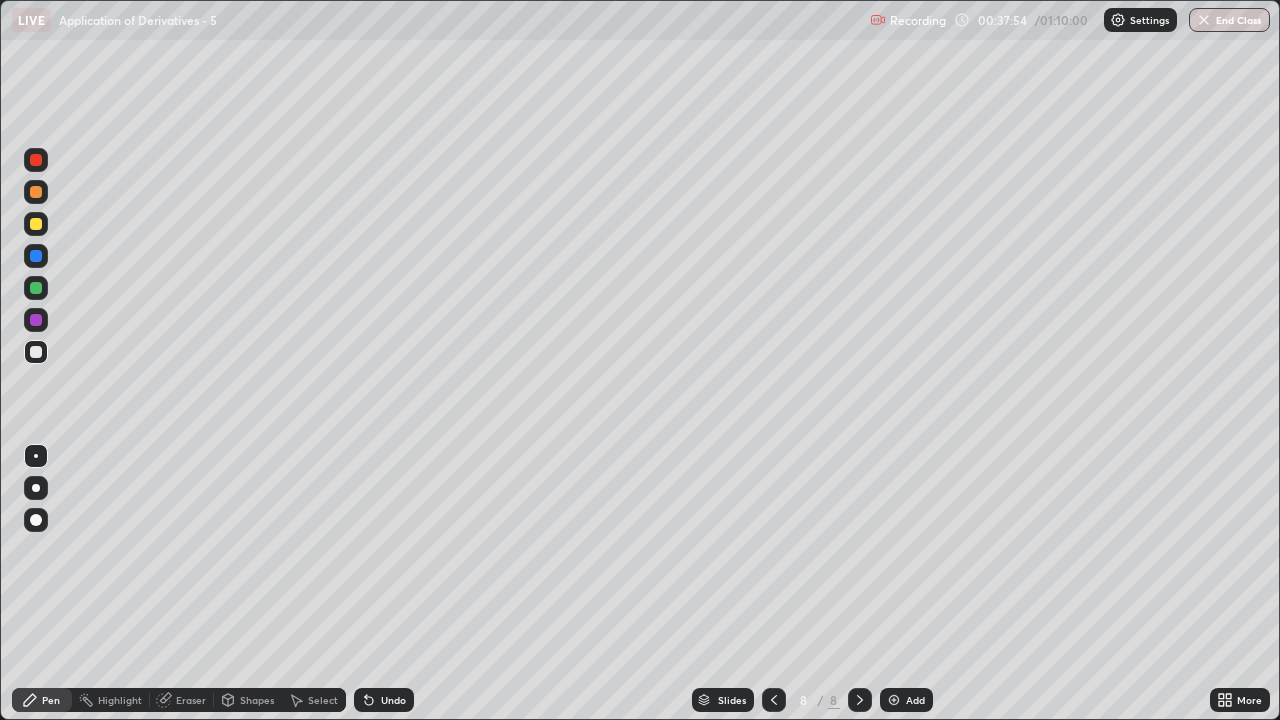 click at bounding box center [36, 224] 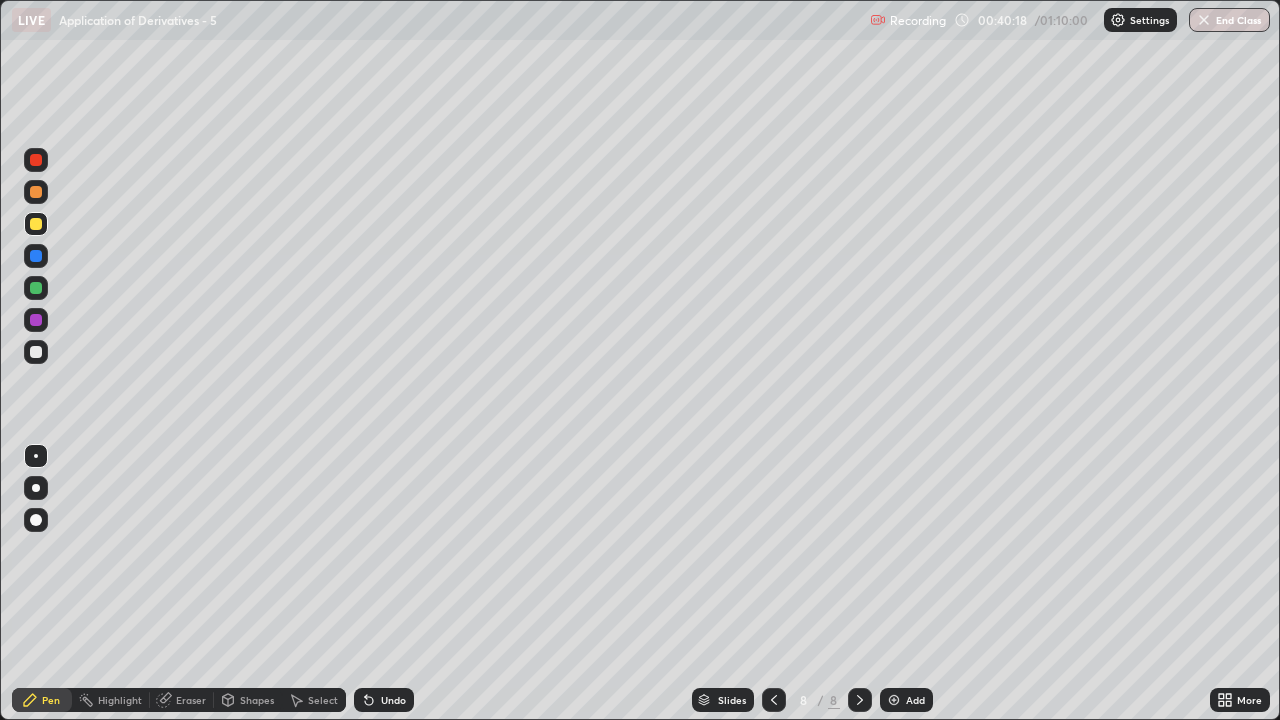 click at bounding box center [36, 352] 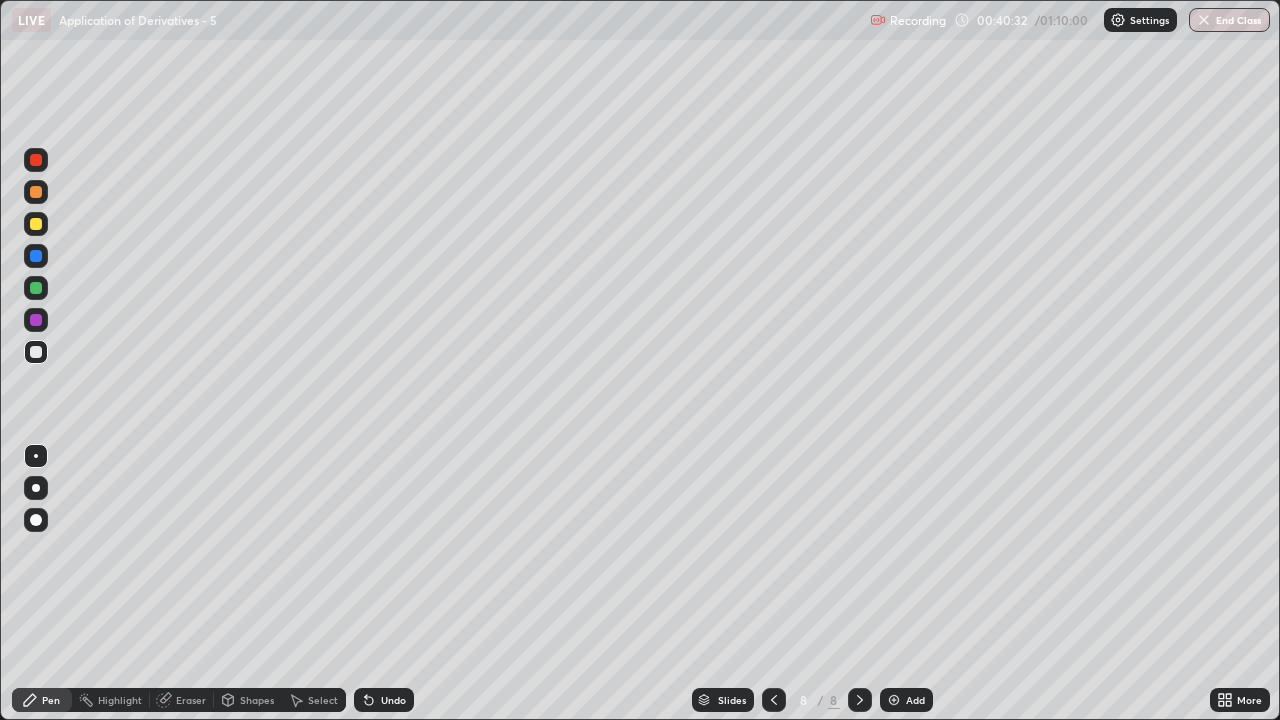 click 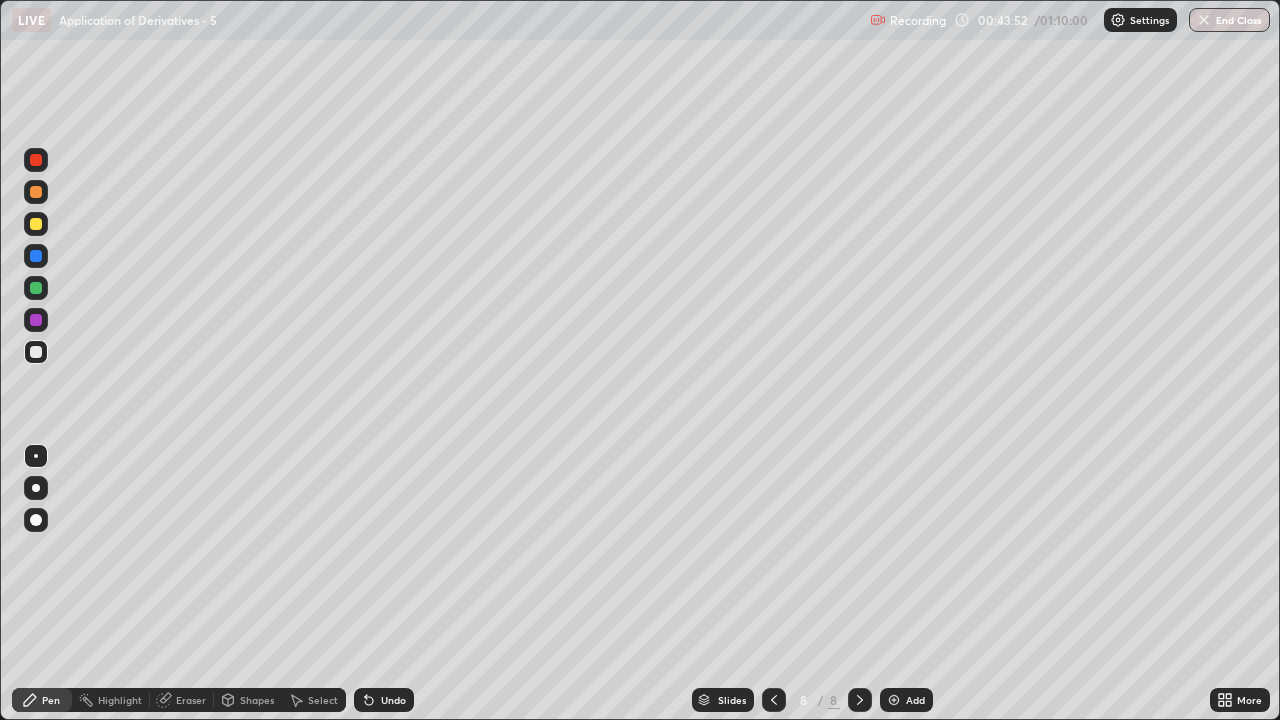 click on "Add" at bounding box center [915, 700] 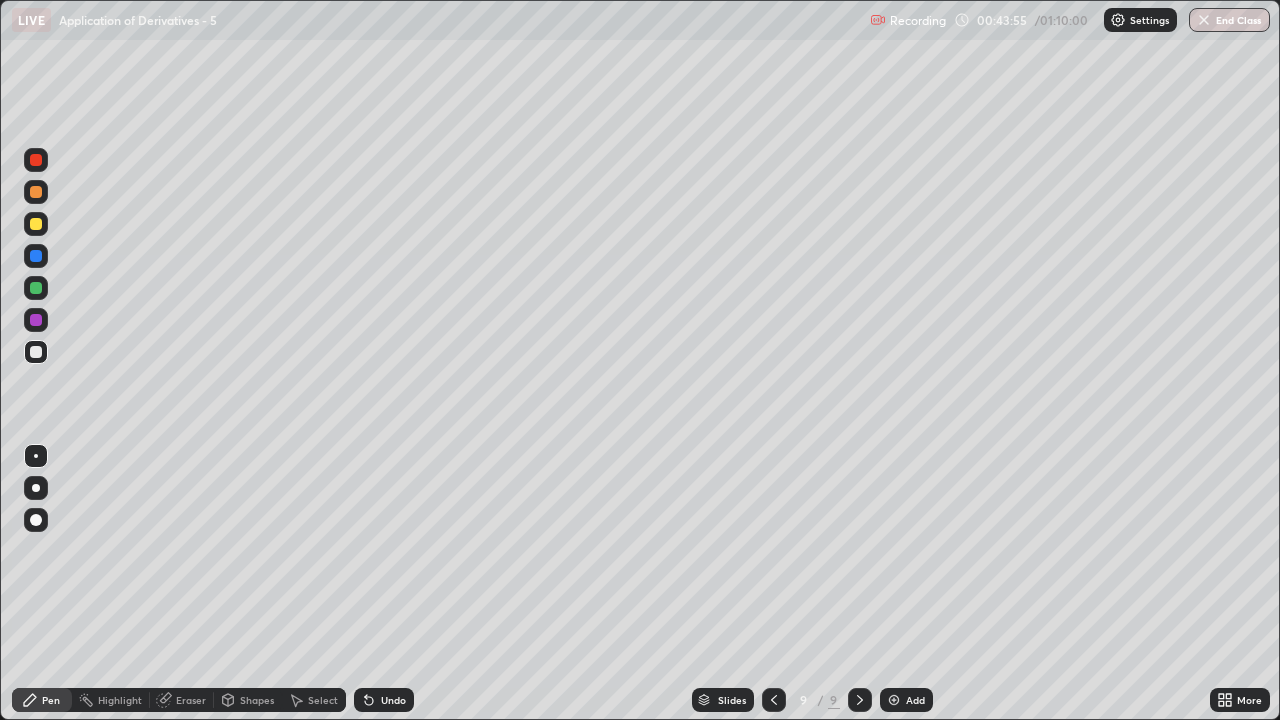 click at bounding box center [36, 224] 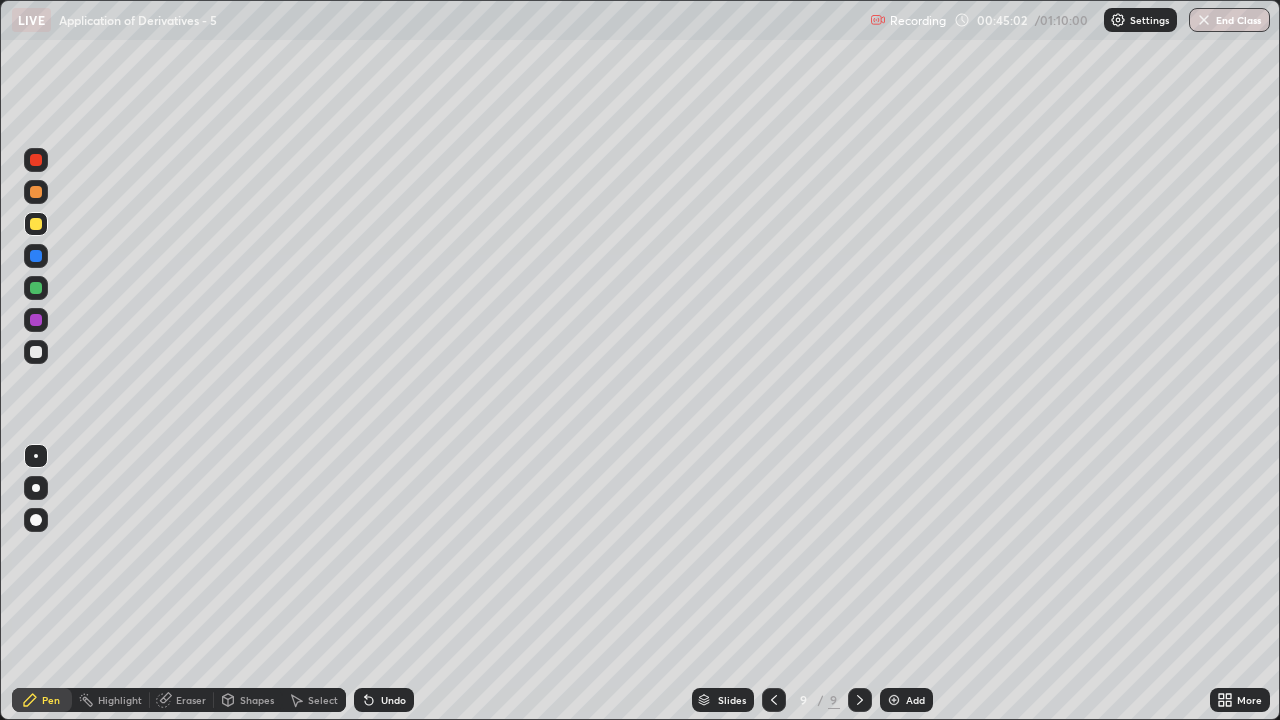 click on "End Class" at bounding box center [1229, 20] 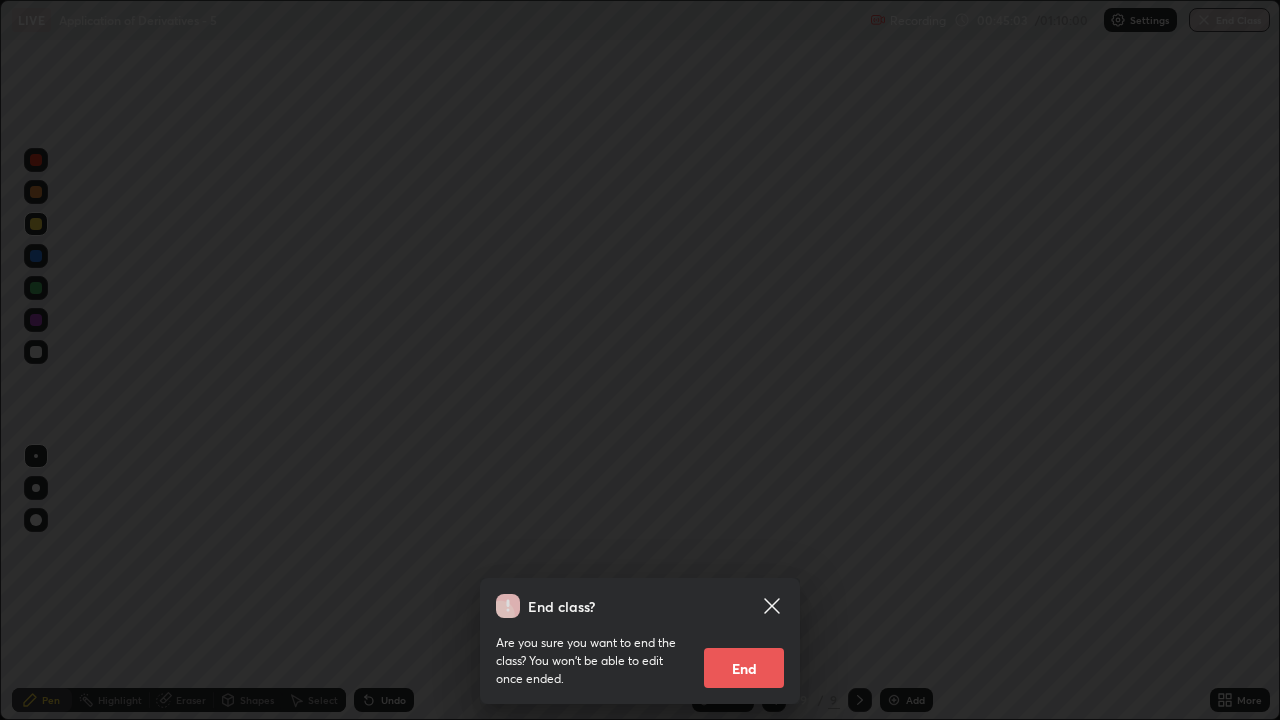 click on "End" at bounding box center [744, 668] 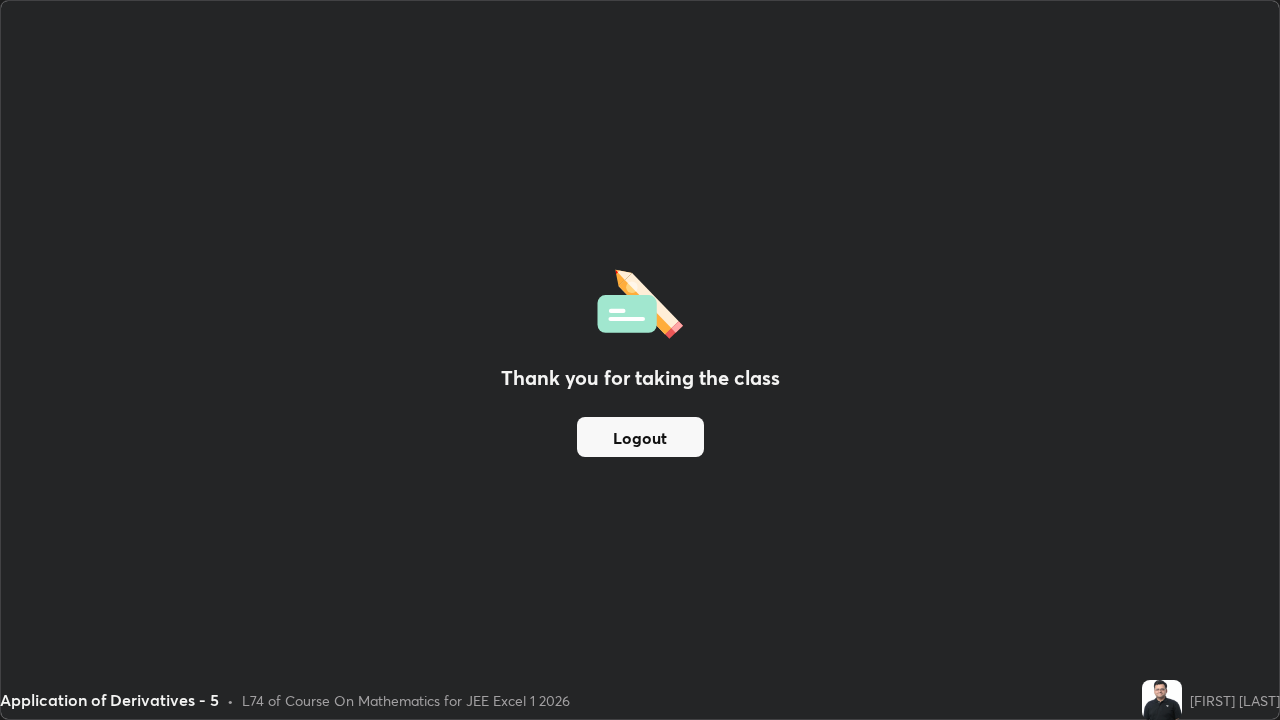 click on "Logout" at bounding box center (640, 437) 